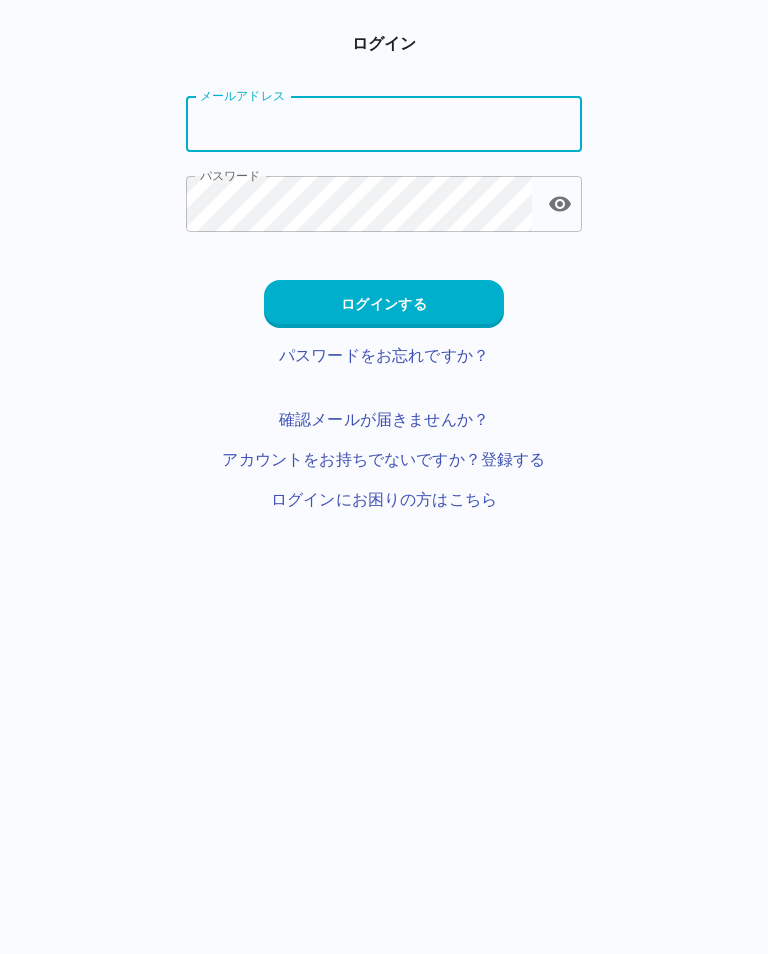 scroll, scrollTop: 0, scrollLeft: 0, axis: both 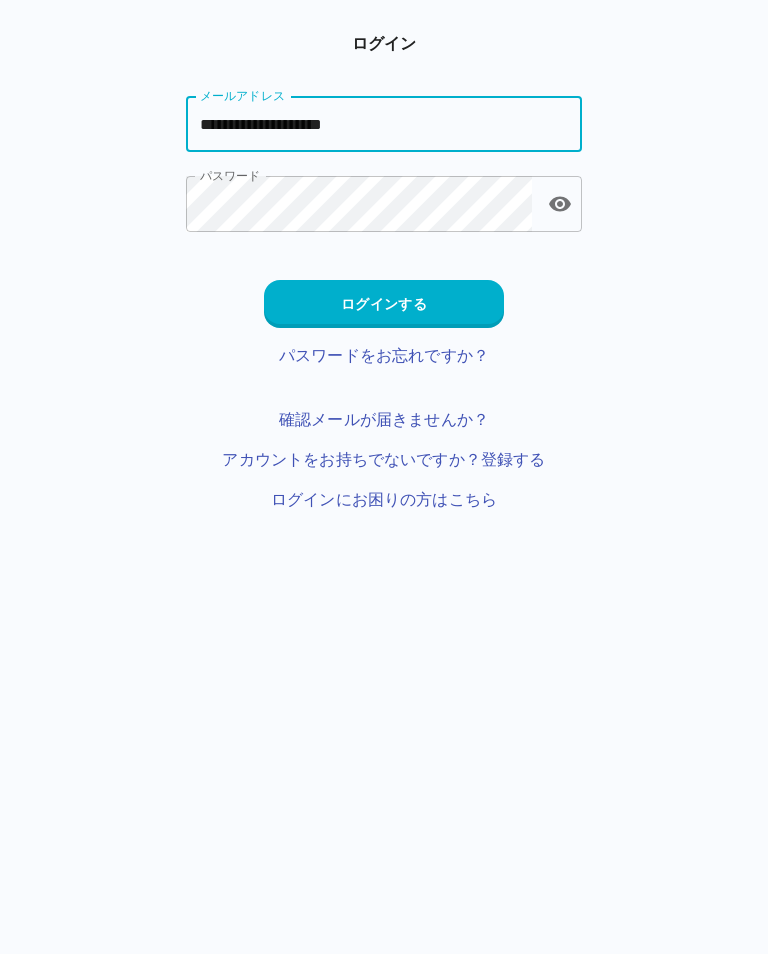 click on "ログインする" at bounding box center (384, 304) 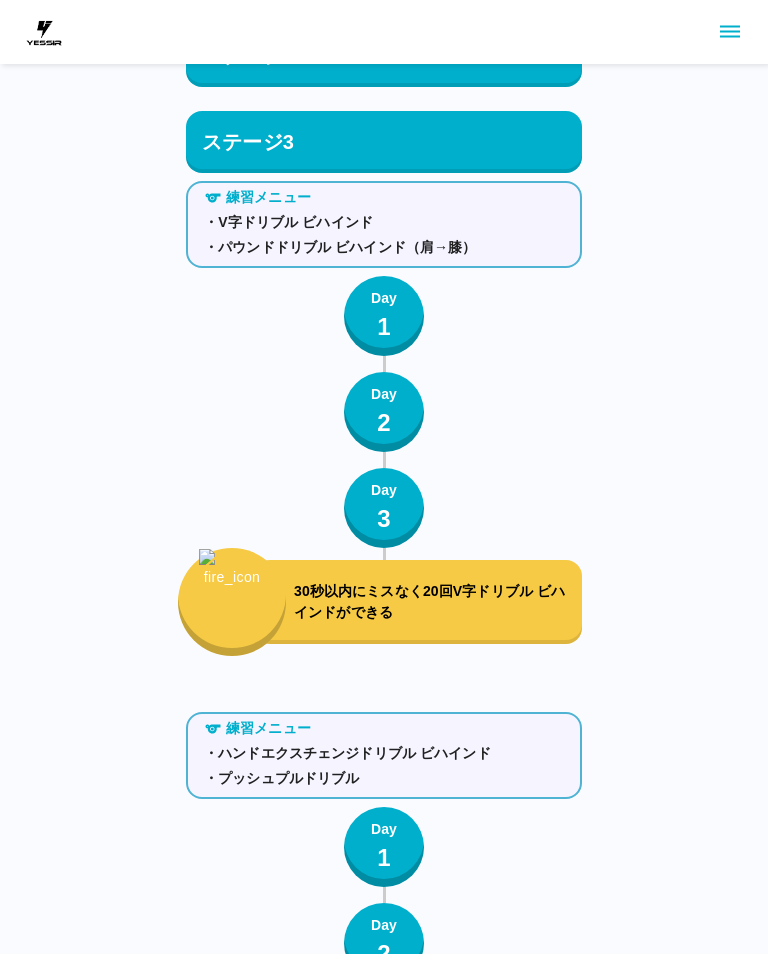scroll, scrollTop: 12521, scrollLeft: 0, axis: vertical 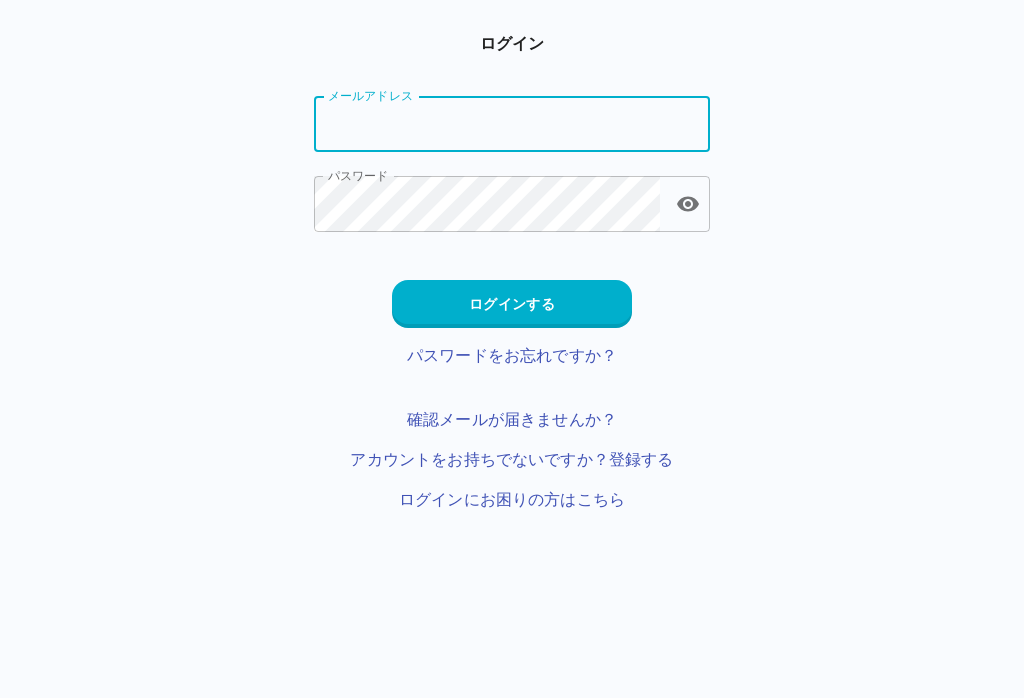 type on "**********" 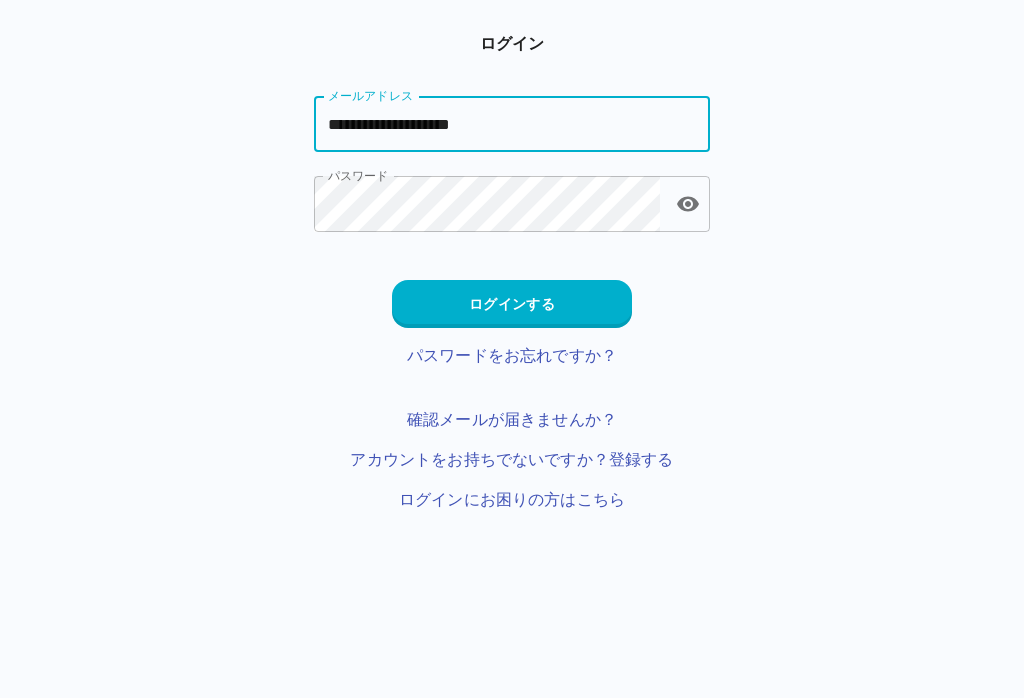 click on "ログインする" at bounding box center [512, 304] 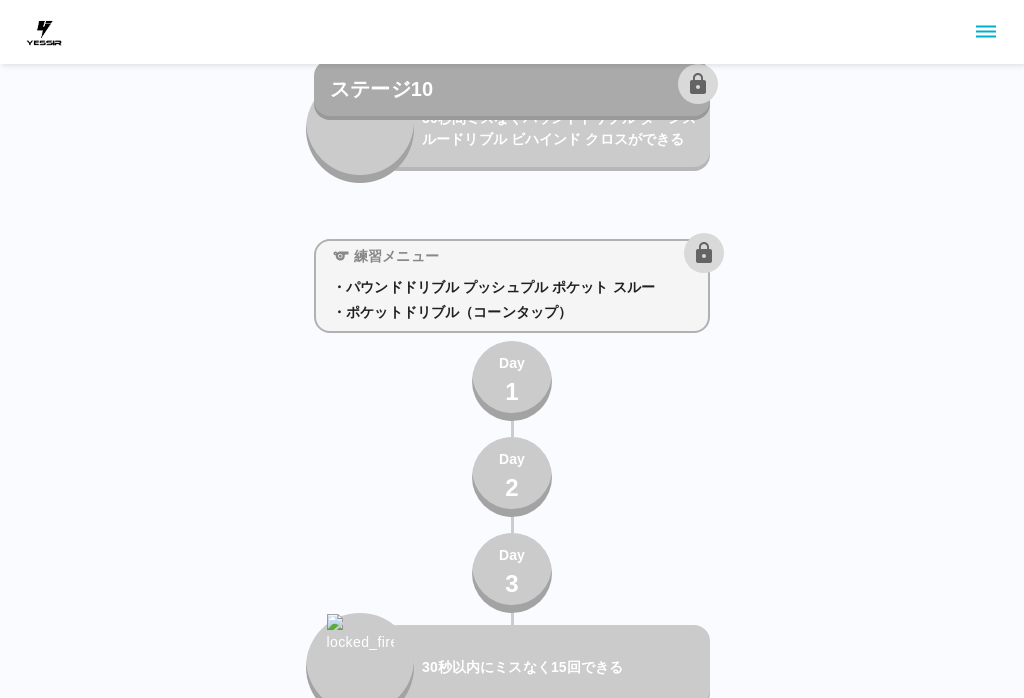 scroll, scrollTop: 13840, scrollLeft: 0, axis: vertical 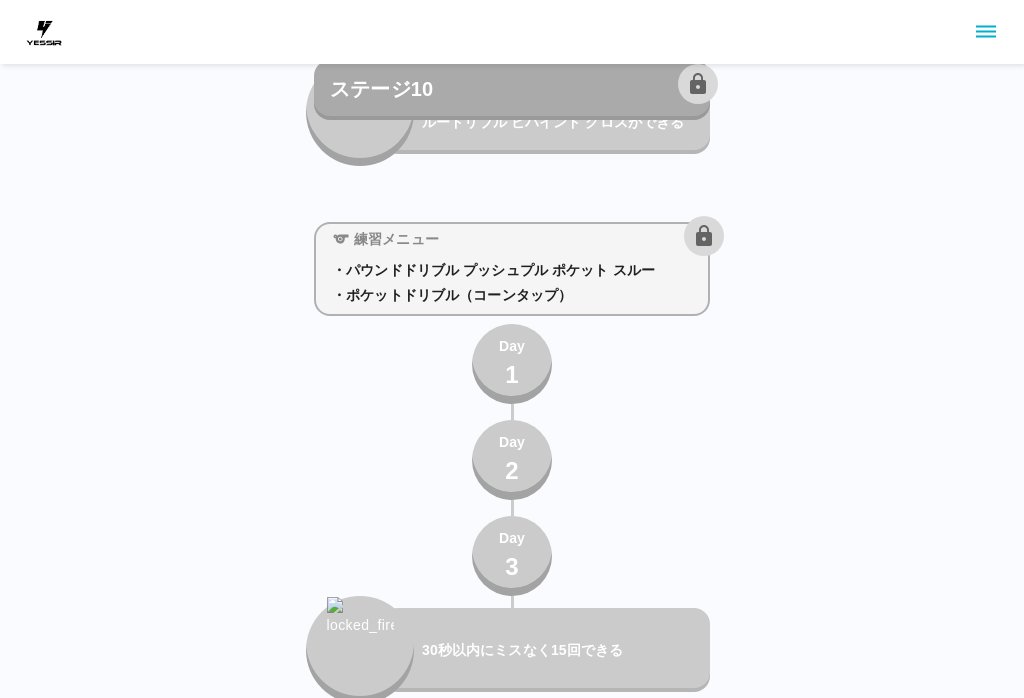 click on "練習メニュー ・パウンドドリブル プッシュプル ポケット スルー ・ポケットドリブル（コーンタップ） Day 1 Day 2 Day 3 30秒以内にミスなく15回できる" at bounding box center [512, 459] 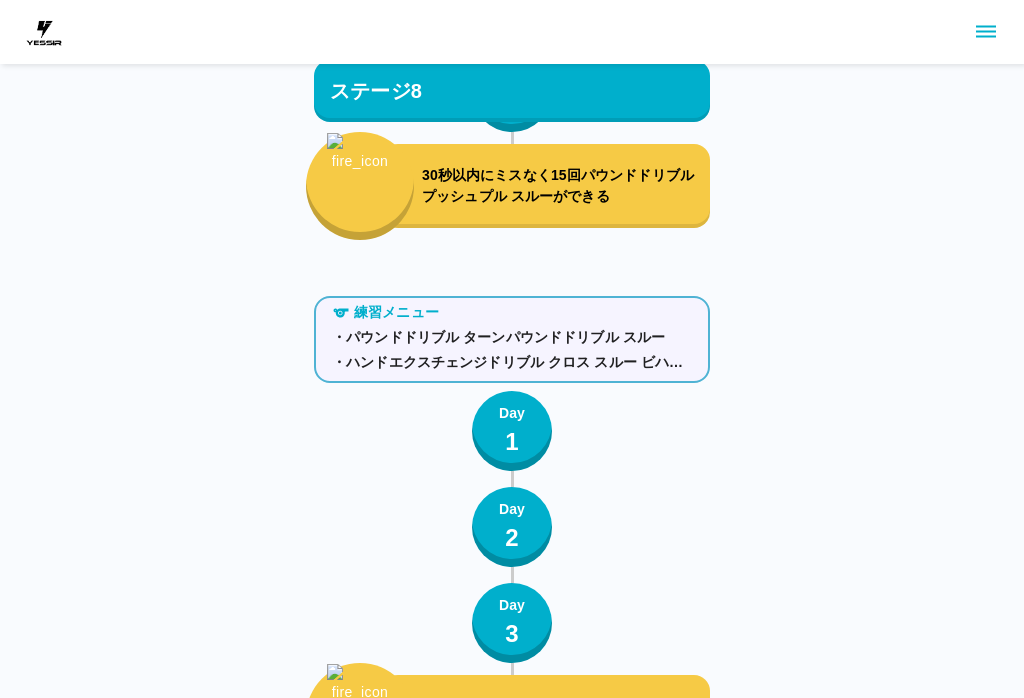 scroll, scrollTop: 11466, scrollLeft: 0, axis: vertical 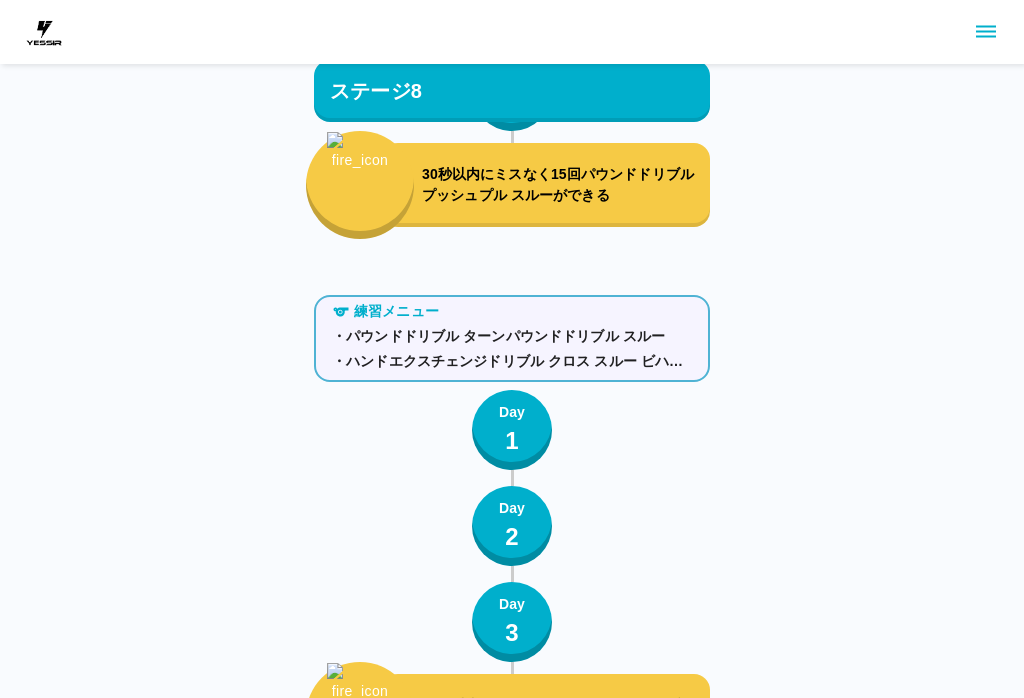 click on "30秒以内にミスなく15回パウンドドリブル プッシュプル スルーができる" at bounding box center (546, 185) 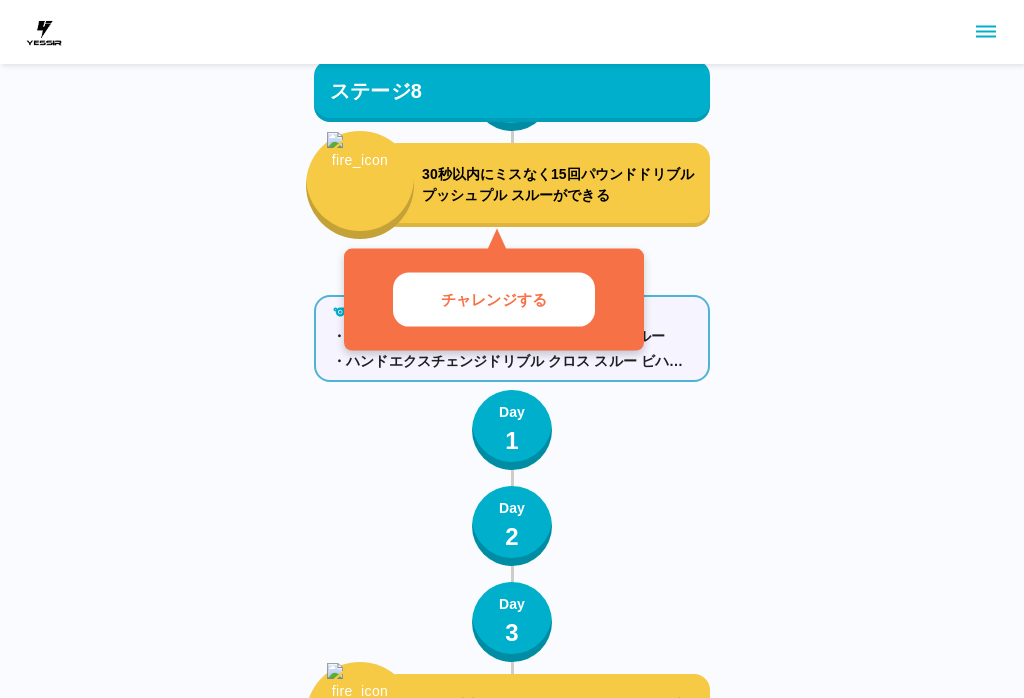 click on "ステージ1 練習メニュー ・パウンドドリブル（膝、腰、肩） ・V字ドリブル（膝） Day 1 Day 2 Day 3 30秒間ミスなくパウンドドリブル（膝、腰、肩）ができる 練習メニュー ・ハンドエクスチェンジドリブル クロス ・パウンドドリブル クロス（肩→膝） Day 1 Day 2 Day 3 30秒以内にミスなく30回ハンドエクスチェンジドリブル クロスができる 練習メニュー ・V字ドリブル クロス Day 1 Day 2 Day 3 30秒以内にミスなく20回V字ドリブル クロスができる ステージ2 練習メニュー ・ハンドエクスチェンジドリブル スルー ・V字ドリブル スルー Day 1 Day 2 Day 3 30秒以内にミスなく３０回ハンドエクスチェンジドリブル スルーができる 練習メニュー ・パウンドドリブル スルー（肩→膝） ・プッシュプルドリブル（前後） Day 1 Day 2 Day 3 練習メニュー ・ポケットドリブル Day 1 Day 2" at bounding box center (512, -4158) 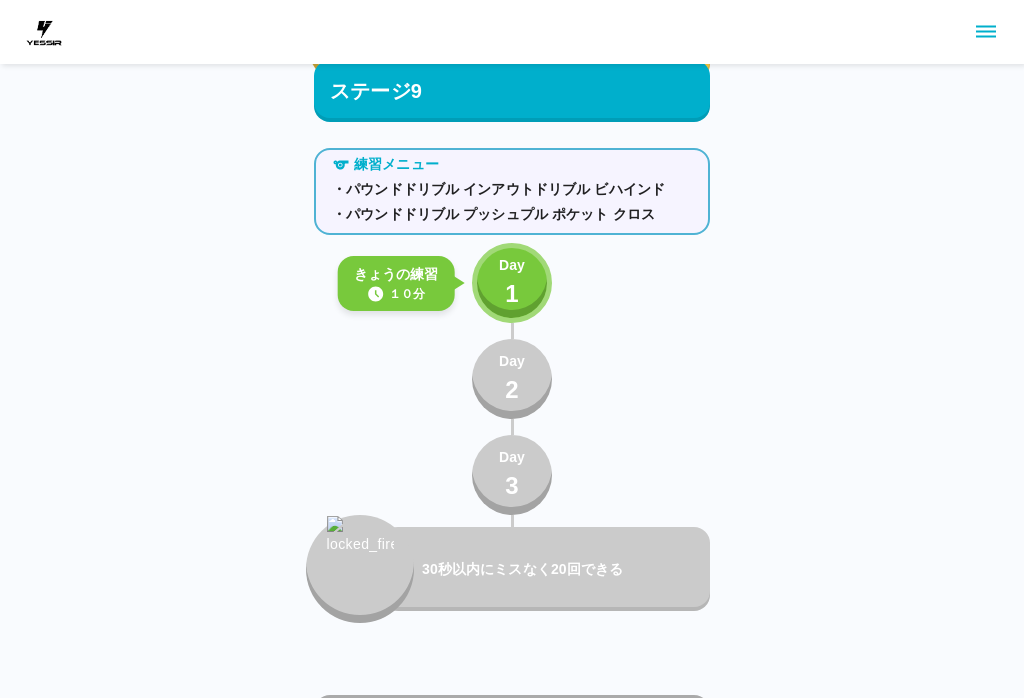 scroll, scrollTop: 12762, scrollLeft: 0, axis: vertical 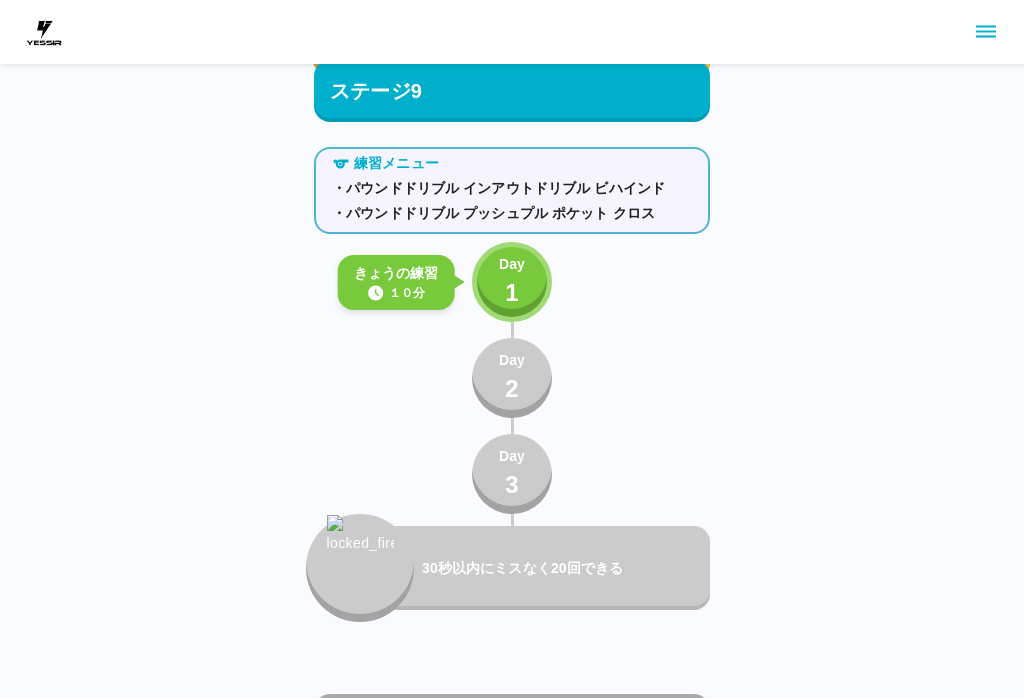 click on "Day 1" at bounding box center (512, 282) 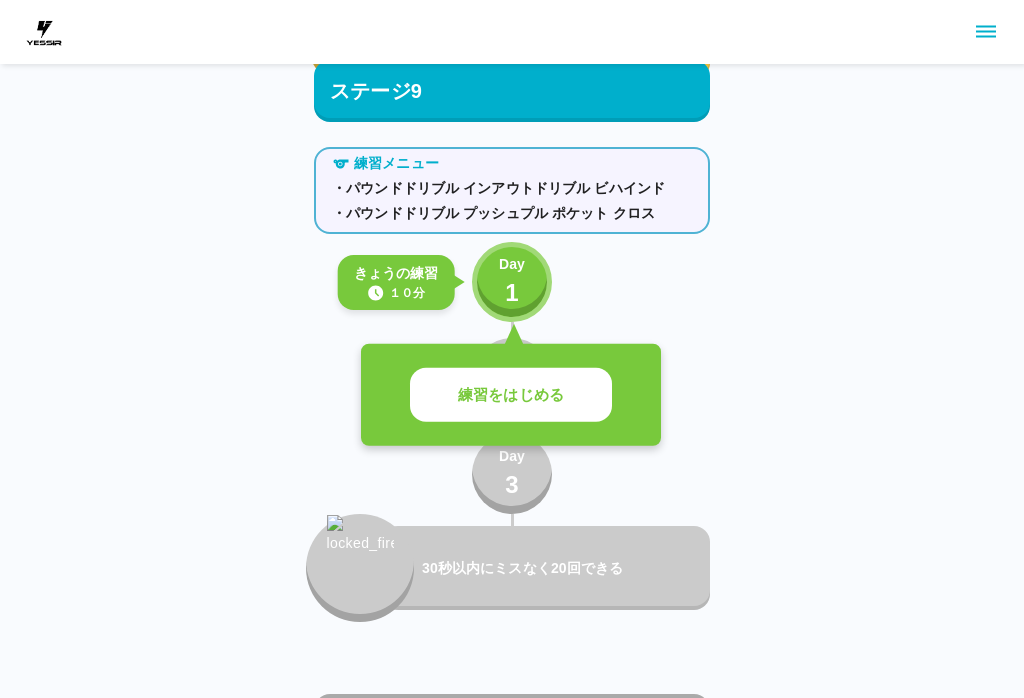 click on "練習をはじめる" at bounding box center (511, 395) 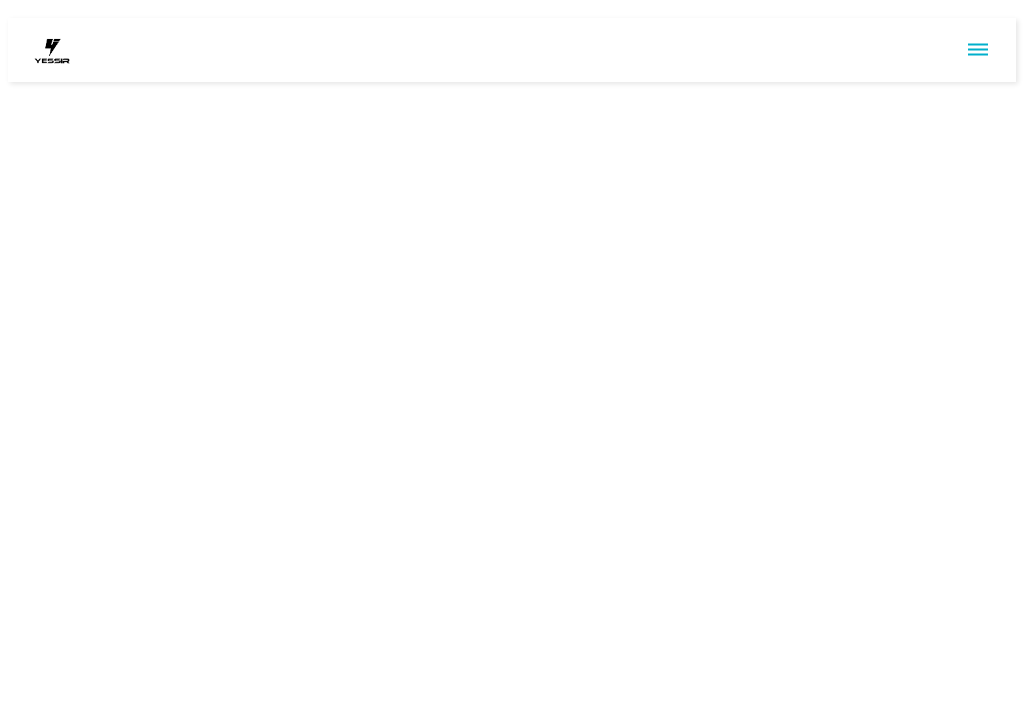 scroll, scrollTop: 0, scrollLeft: 0, axis: both 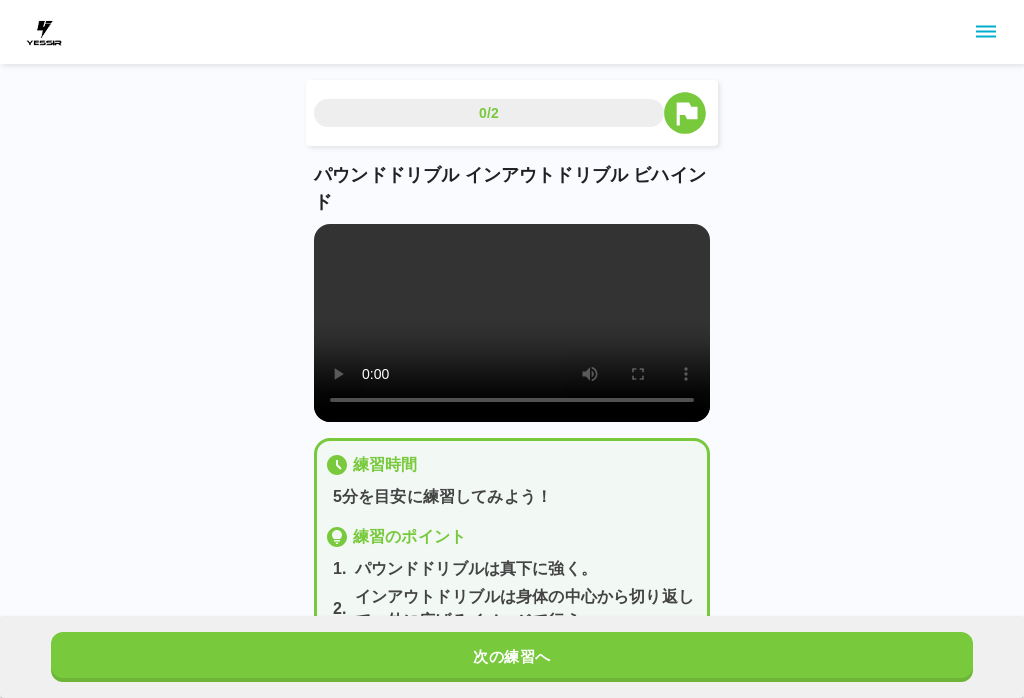 click at bounding box center [512, 323] 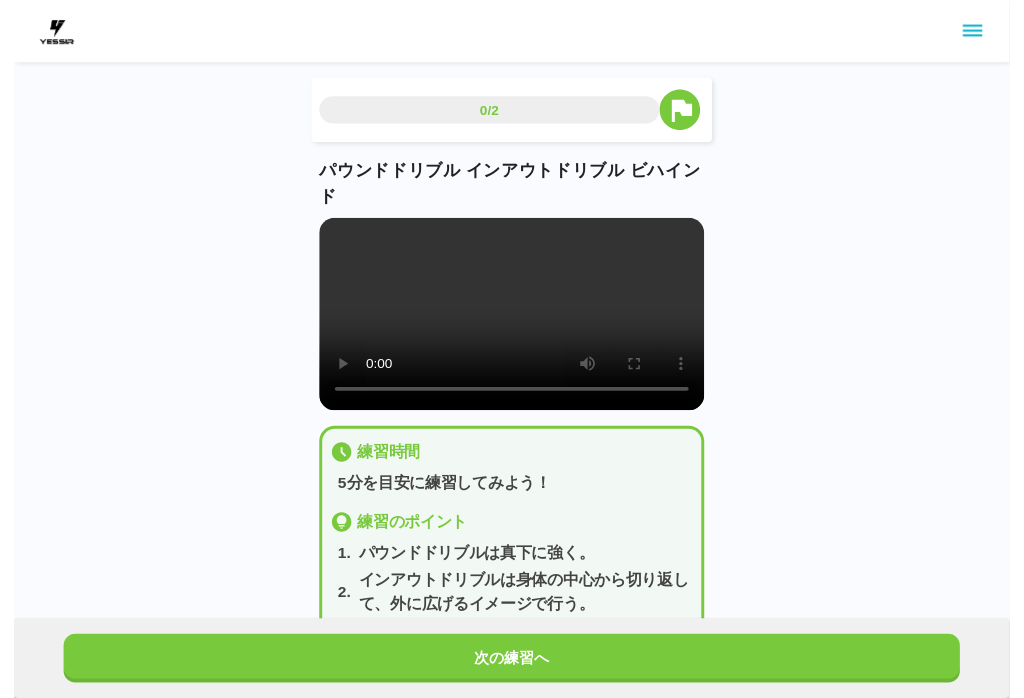 scroll, scrollTop: 20, scrollLeft: 0, axis: vertical 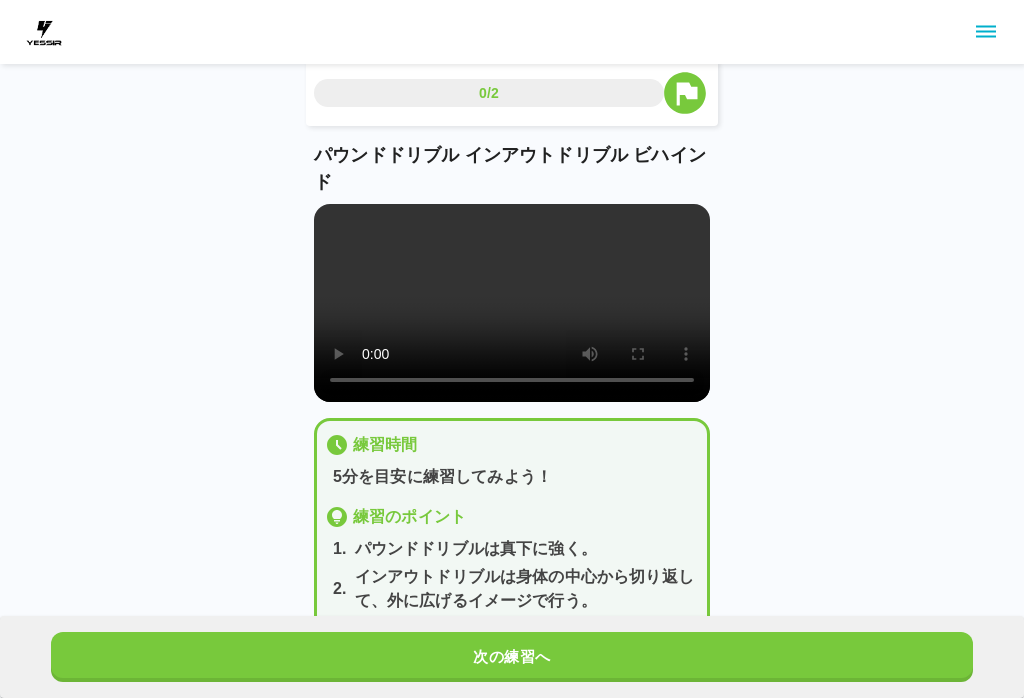 click on "次の練習へ" at bounding box center (512, 657) 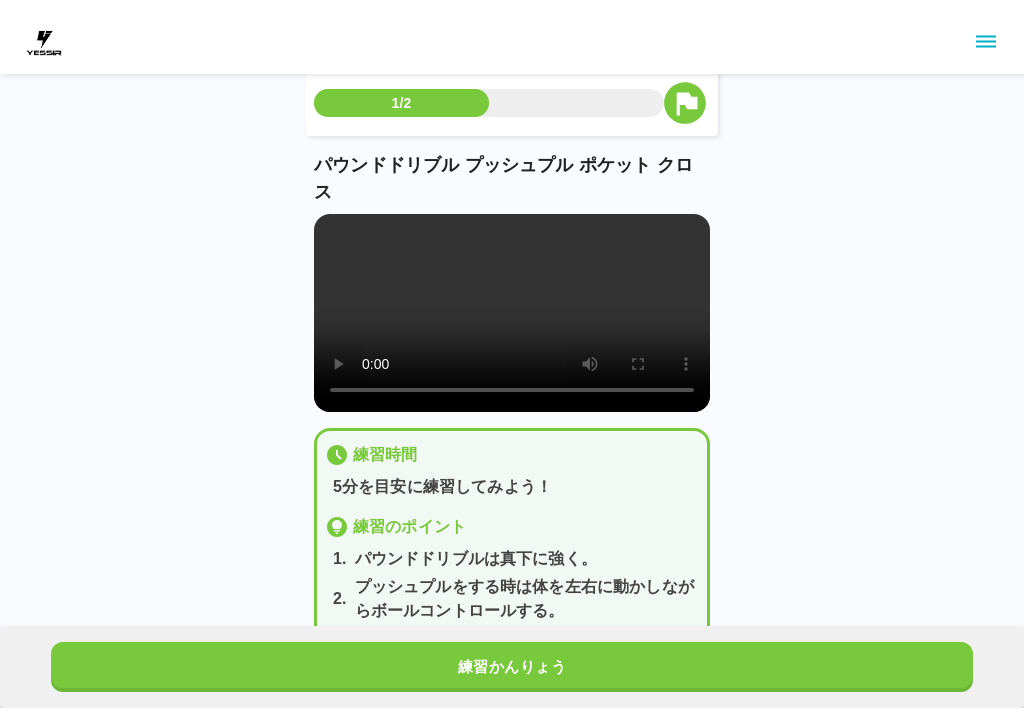 scroll, scrollTop: 0, scrollLeft: 0, axis: both 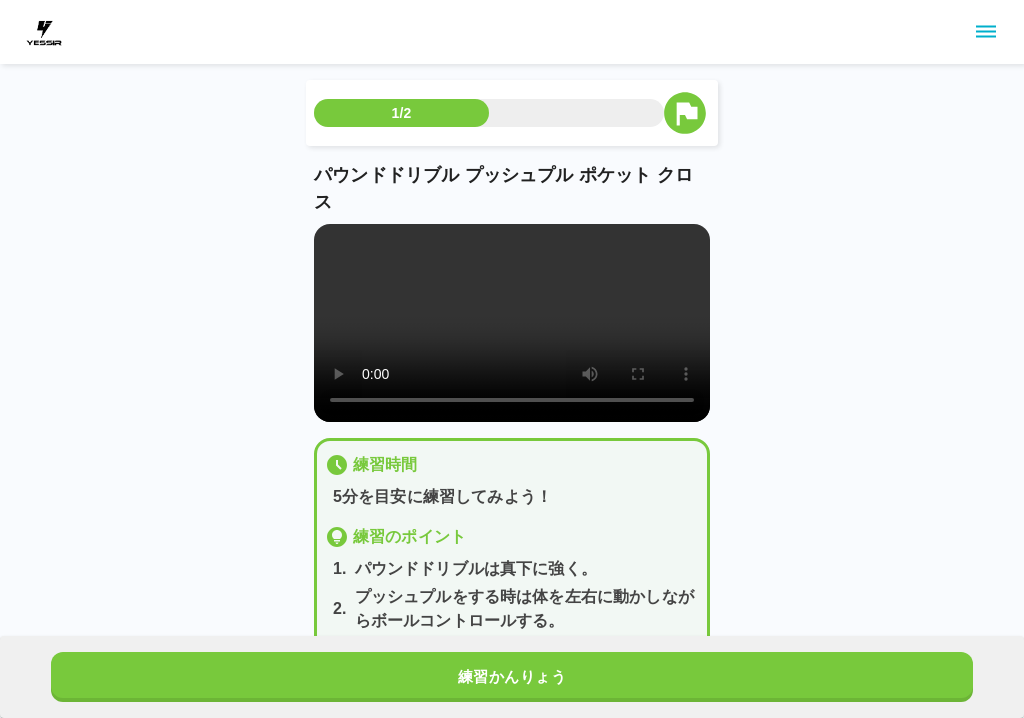 click at bounding box center (512, 323) 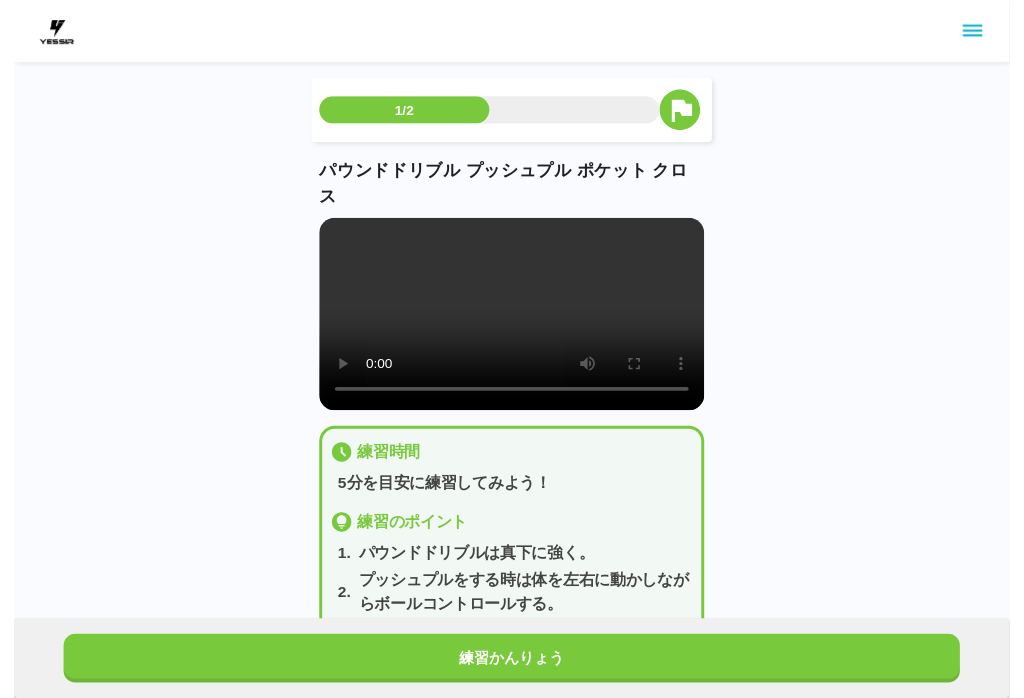 scroll, scrollTop: 20, scrollLeft: 0, axis: vertical 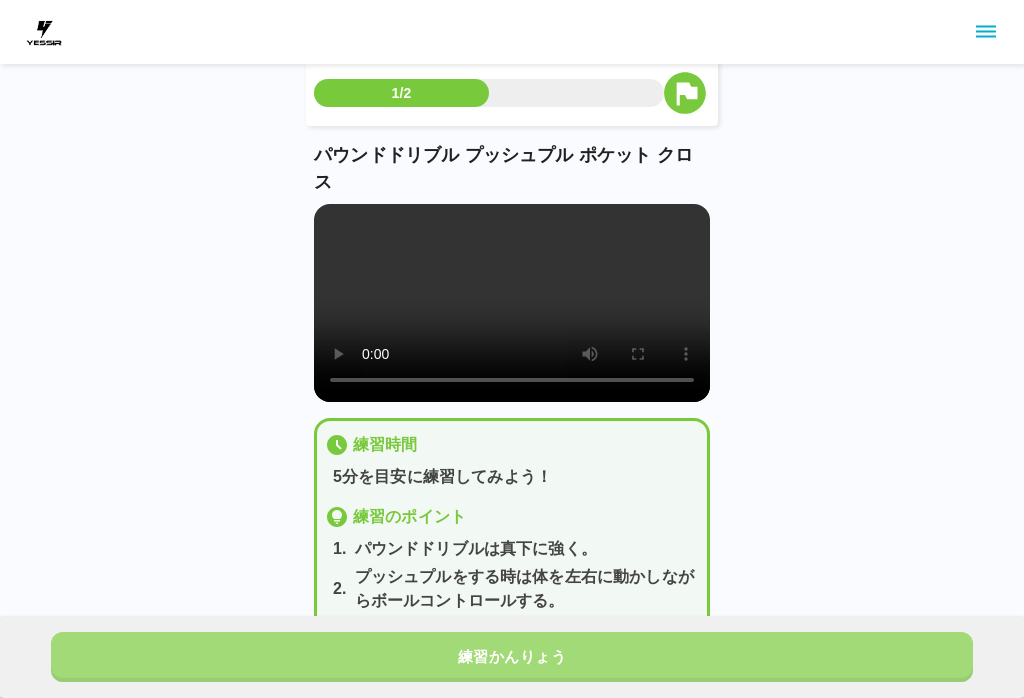 click on "練習かんりょう" at bounding box center (512, 657) 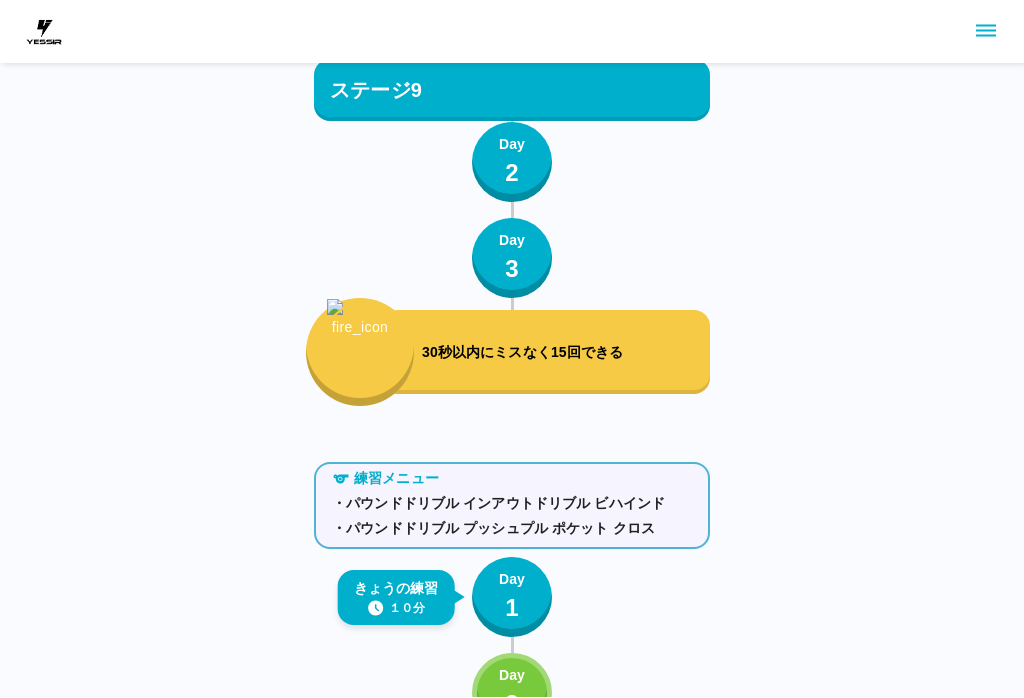 scroll, scrollTop: 12448, scrollLeft: 0, axis: vertical 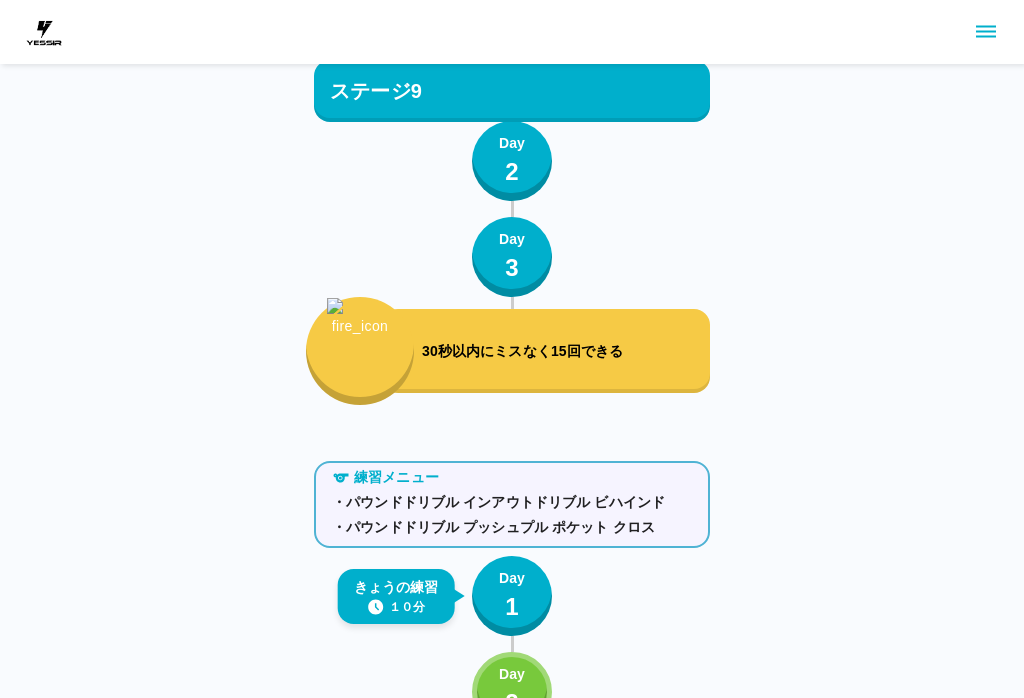 click on "Day 3" at bounding box center [512, 257] 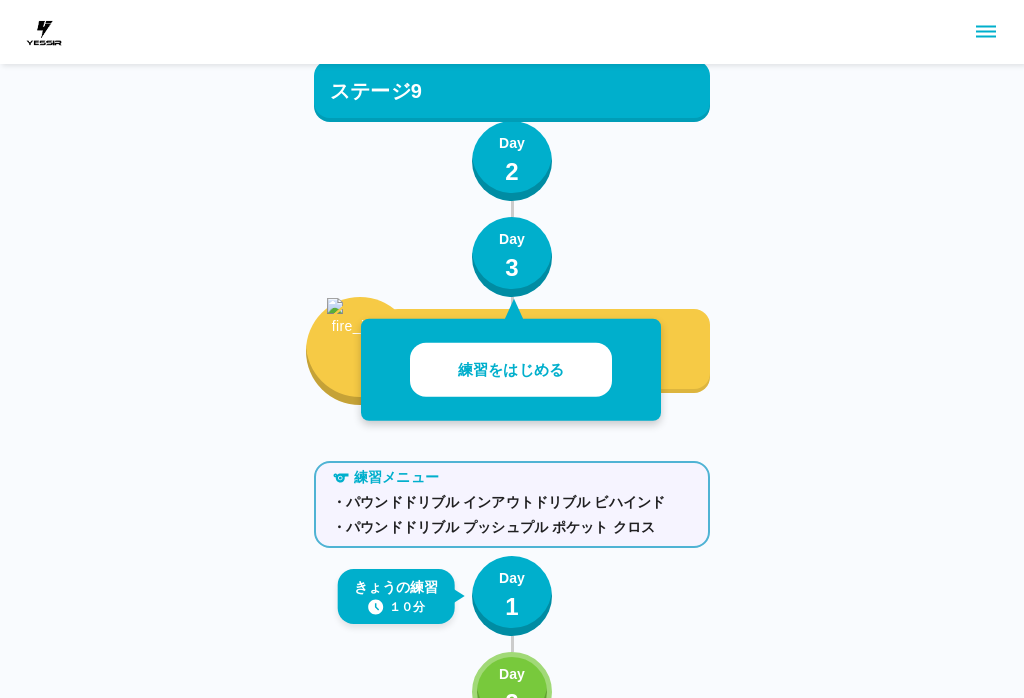 click on "練習をはじめる" at bounding box center (511, 370) 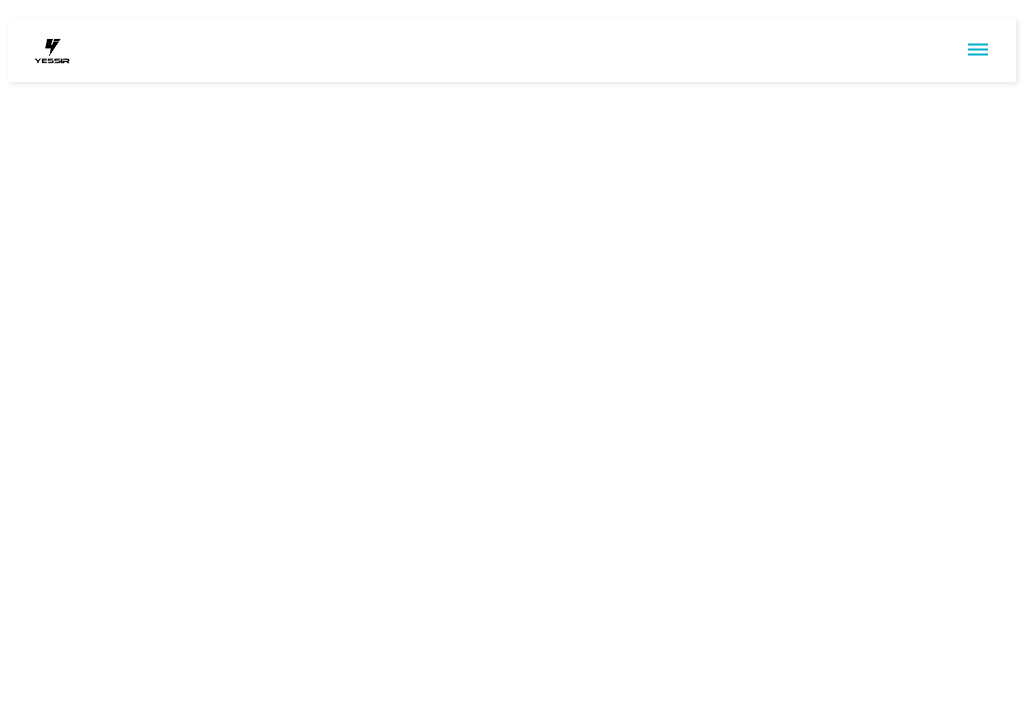 scroll, scrollTop: 0, scrollLeft: 0, axis: both 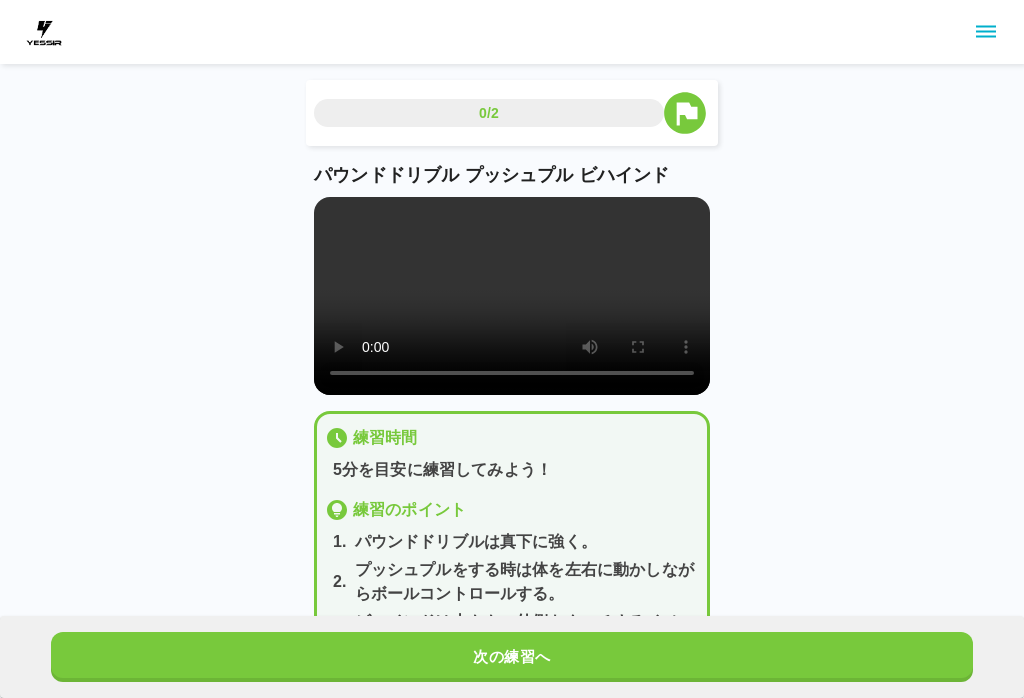 click at bounding box center [512, 296] 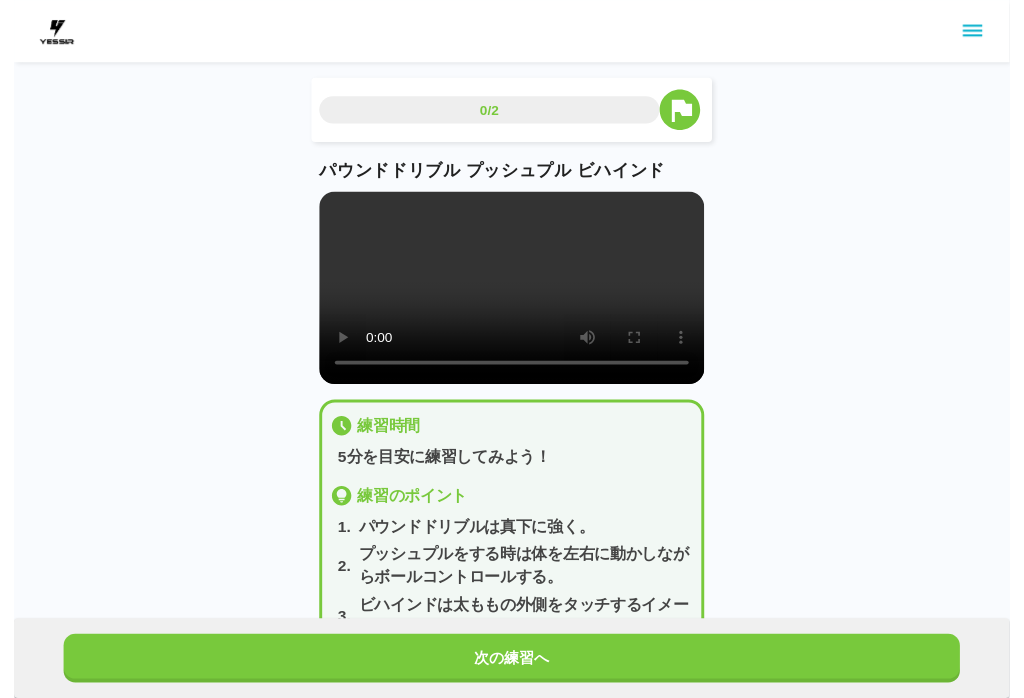 scroll, scrollTop: 20, scrollLeft: 0, axis: vertical 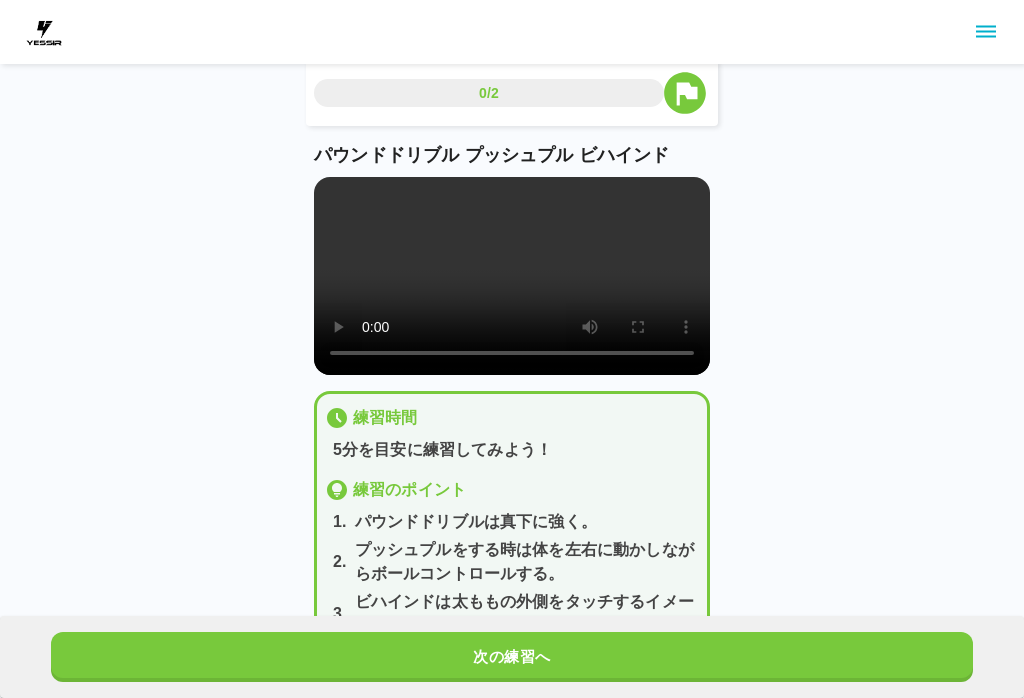 click on "プッシュプルをする時は体を左右に動かしながらボールコントロールする。" at bounding box center (527, 562) 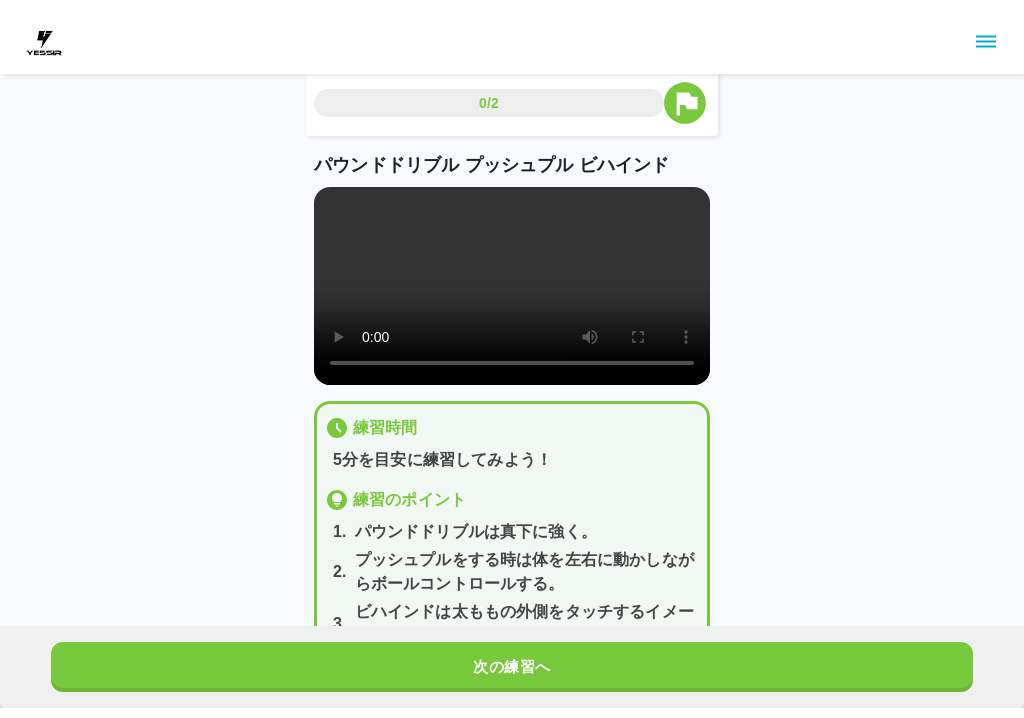scroll, scrollTop: 0, scrollLeft: 0, axis: both 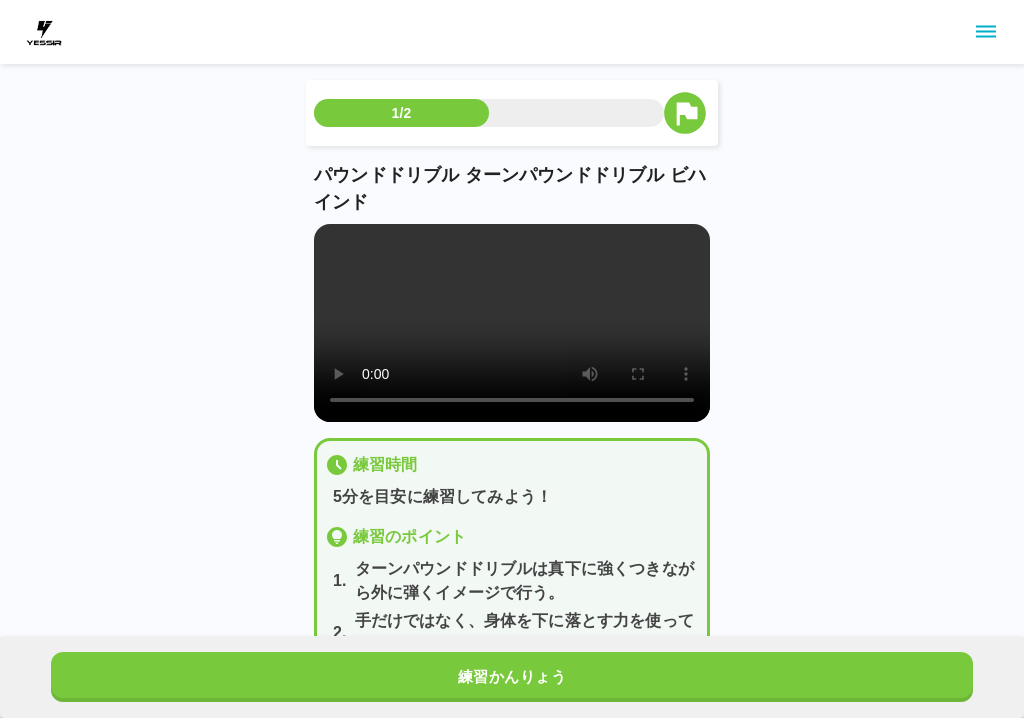 click at bounding box center (512, 323) 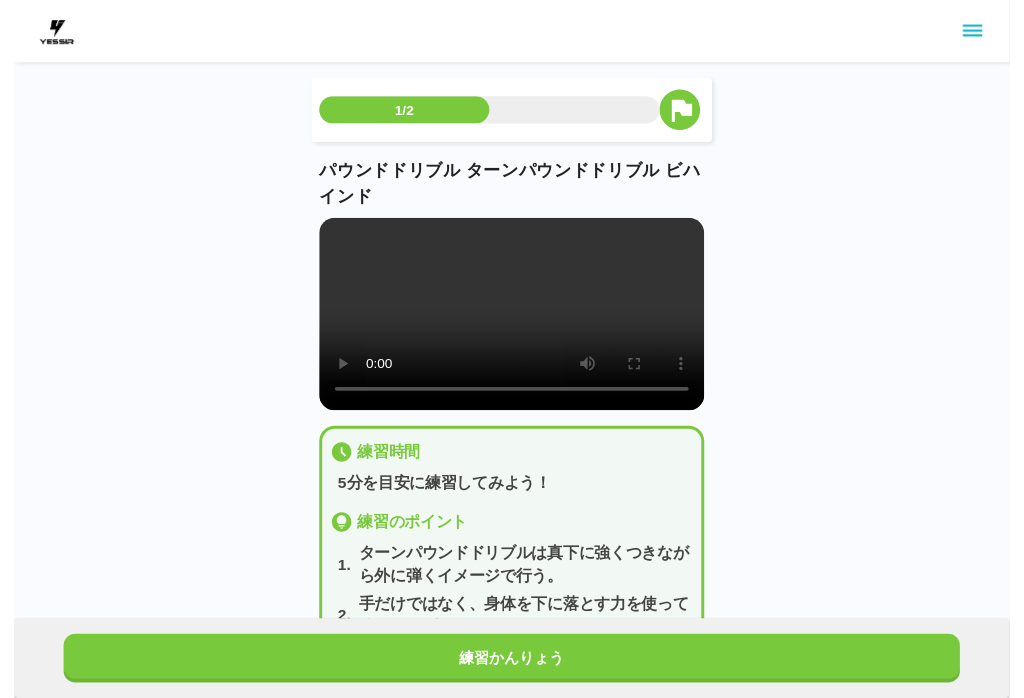 scroll, scrollTop: 20, scrollLeft: 0, axis: vertical 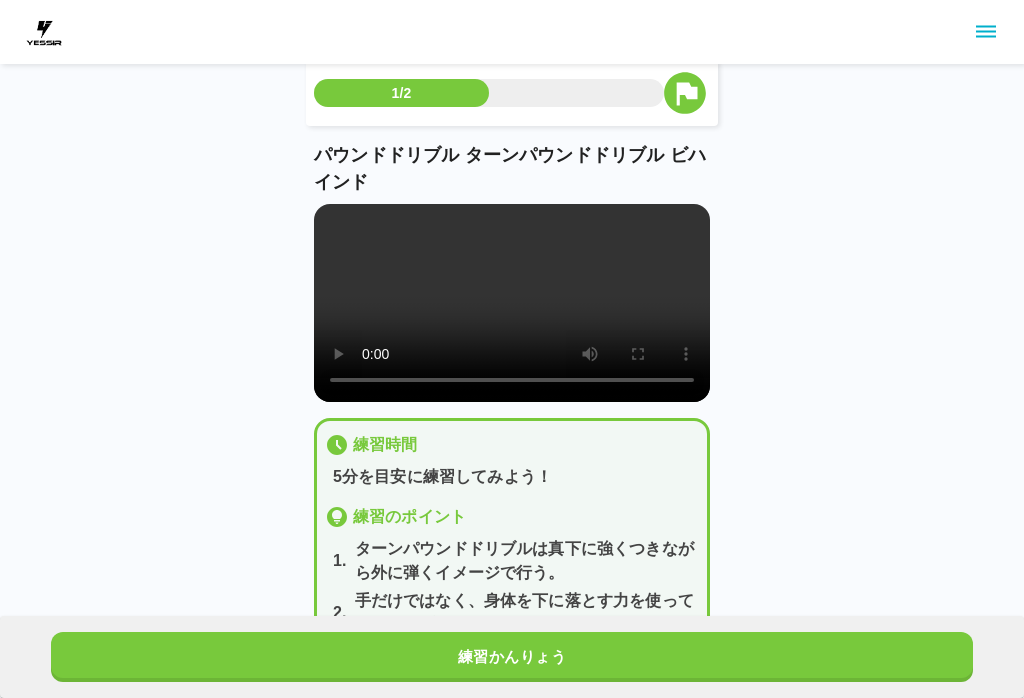 click on "練習かんりょう" at bounding box center [512, 657] 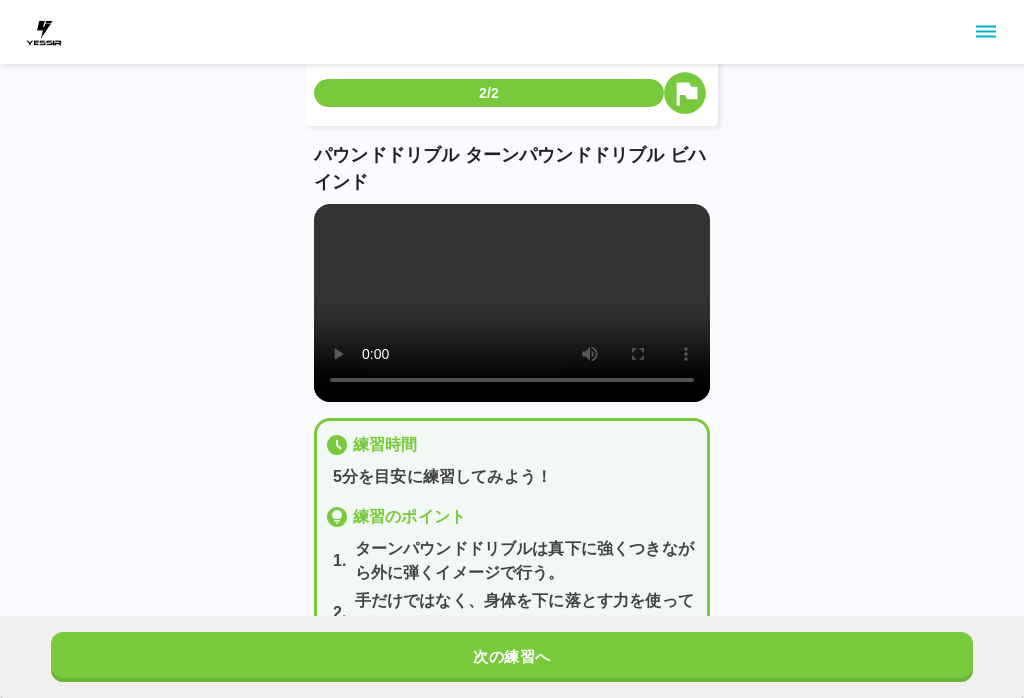scroll, scrollTop: 0, scrollLeft: 0, axis: both 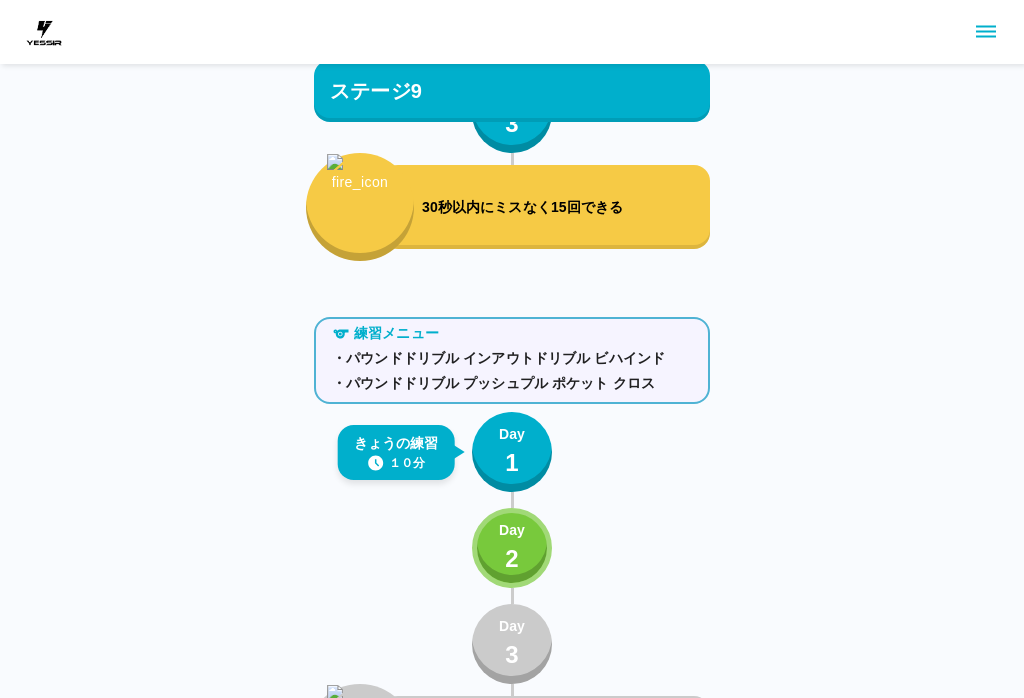 click on "30秒以内にミスなく15回できる" at bounding box center (546, 207) 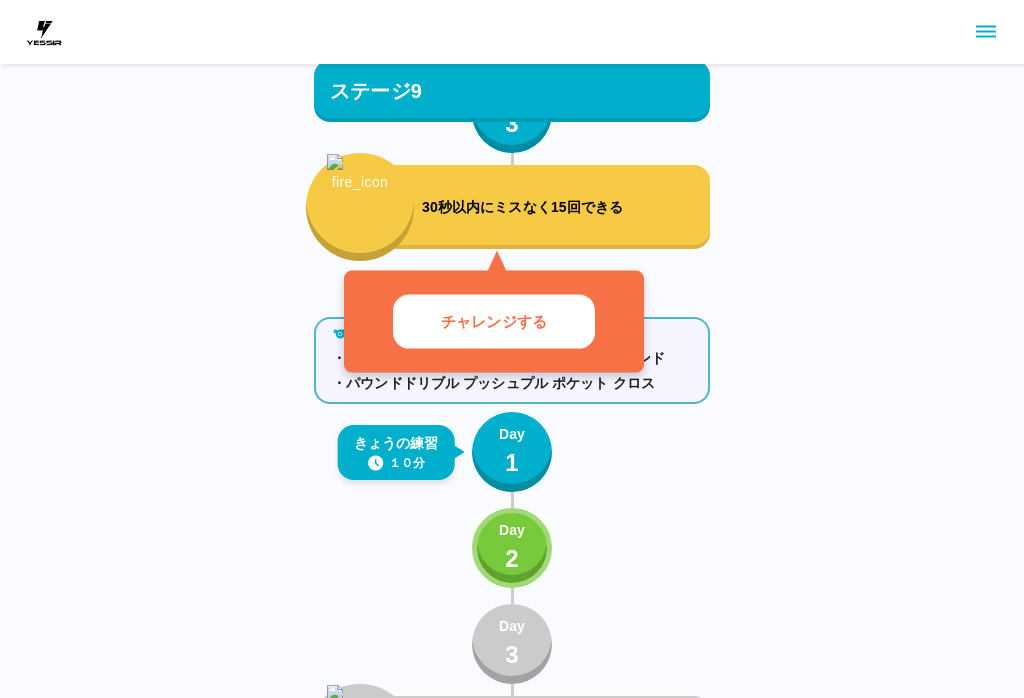 click at bounding box center (360, 207) 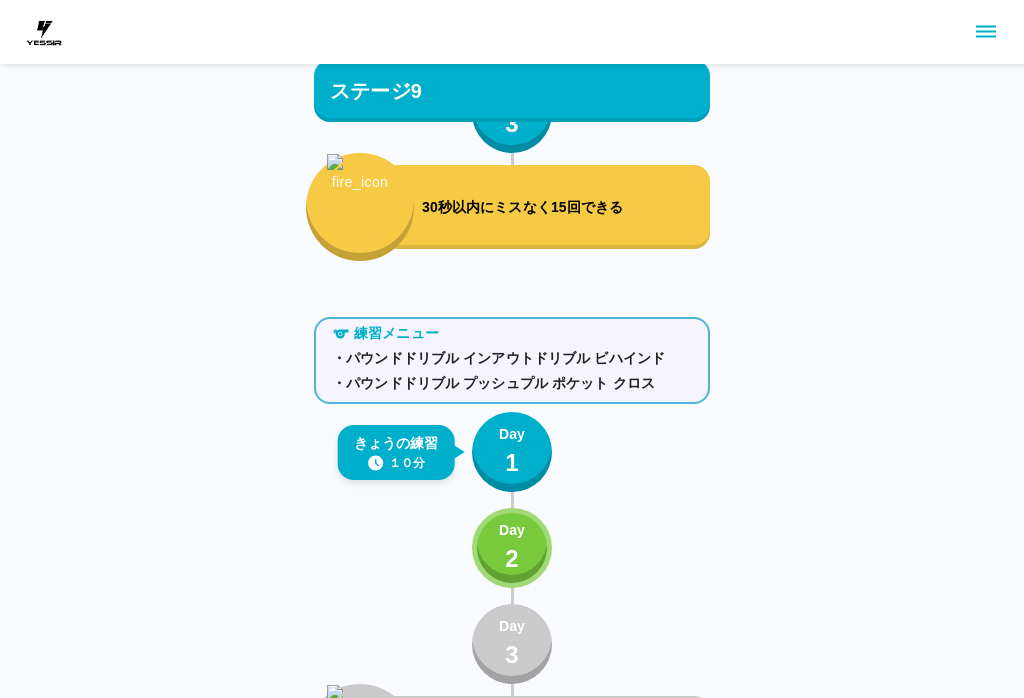 click at bounding box center (360, 207) 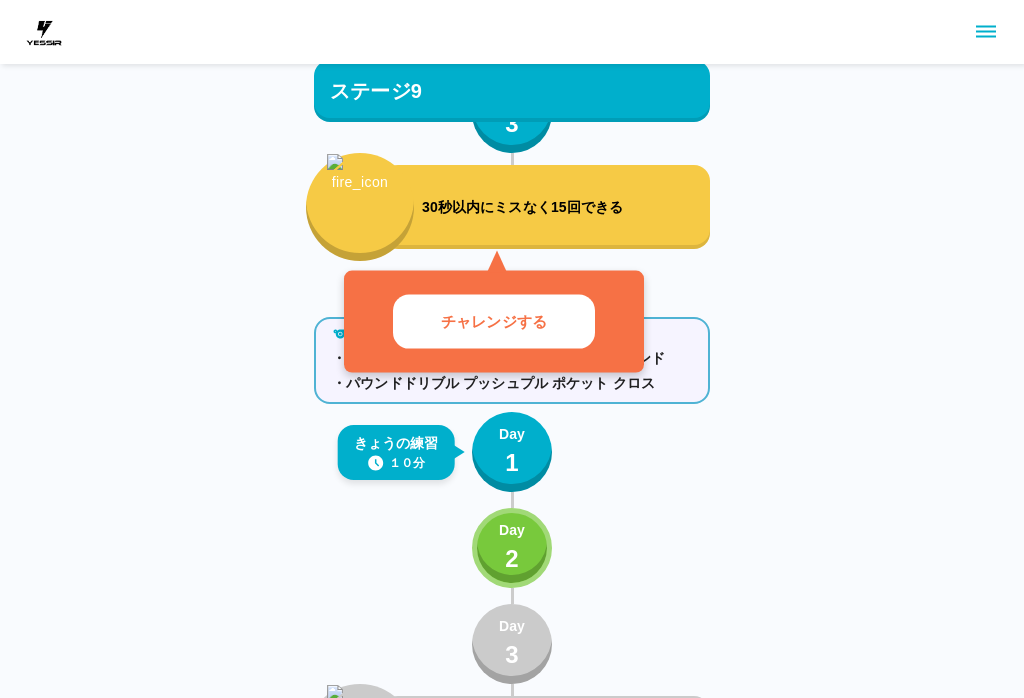 click on "チャレンジする" at bounding box center (494, 321) 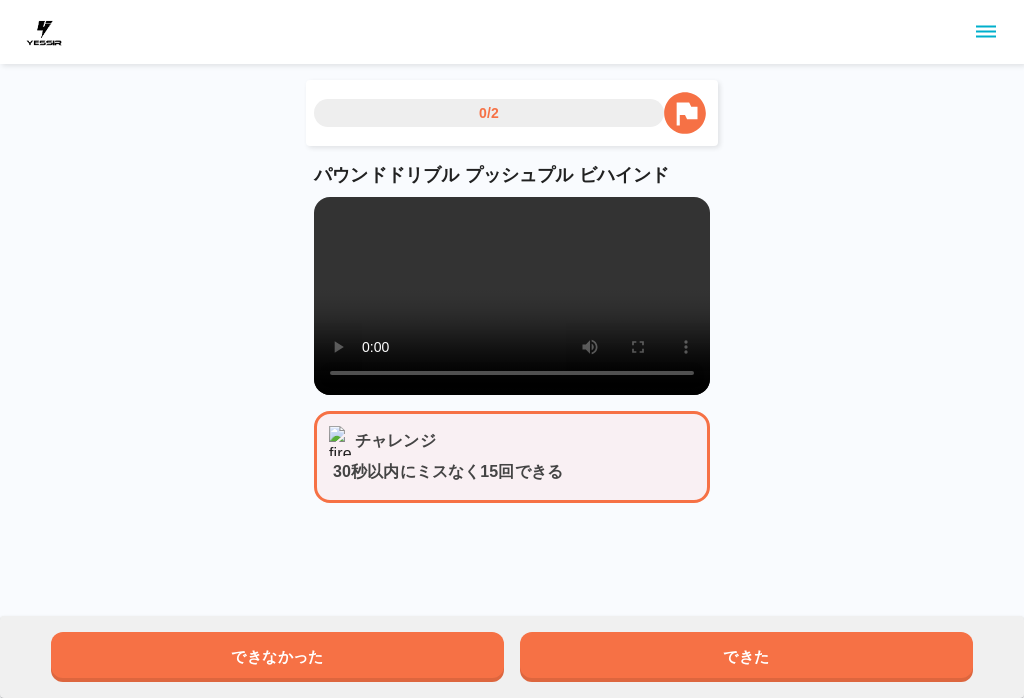 click at bounding box center [512, 296] 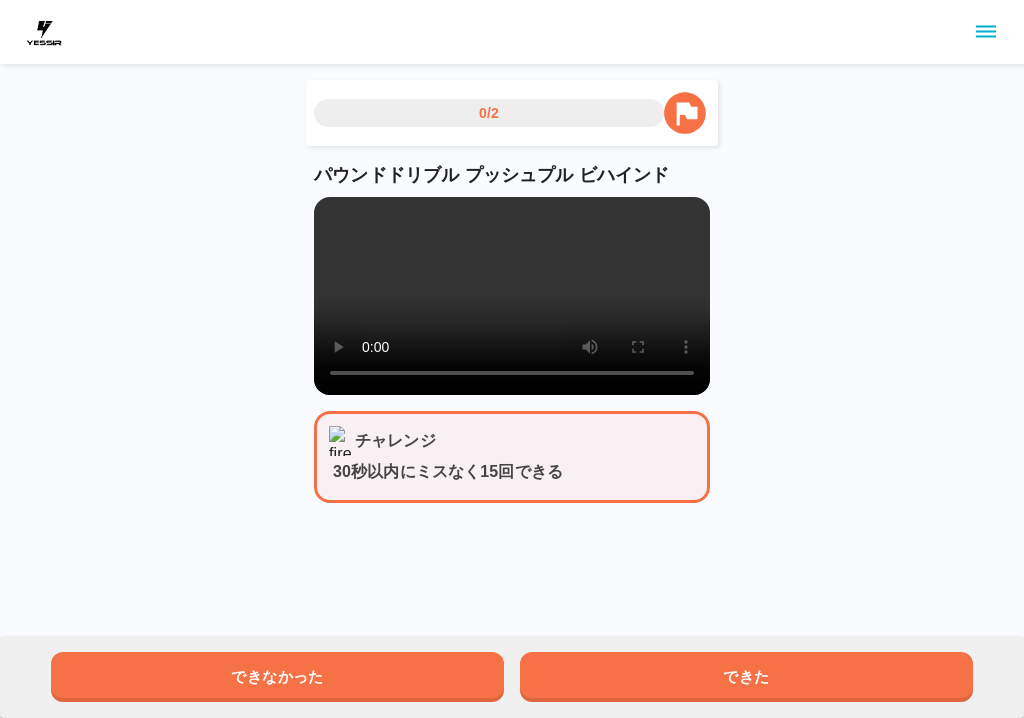 click at bounding box center (512, 296) 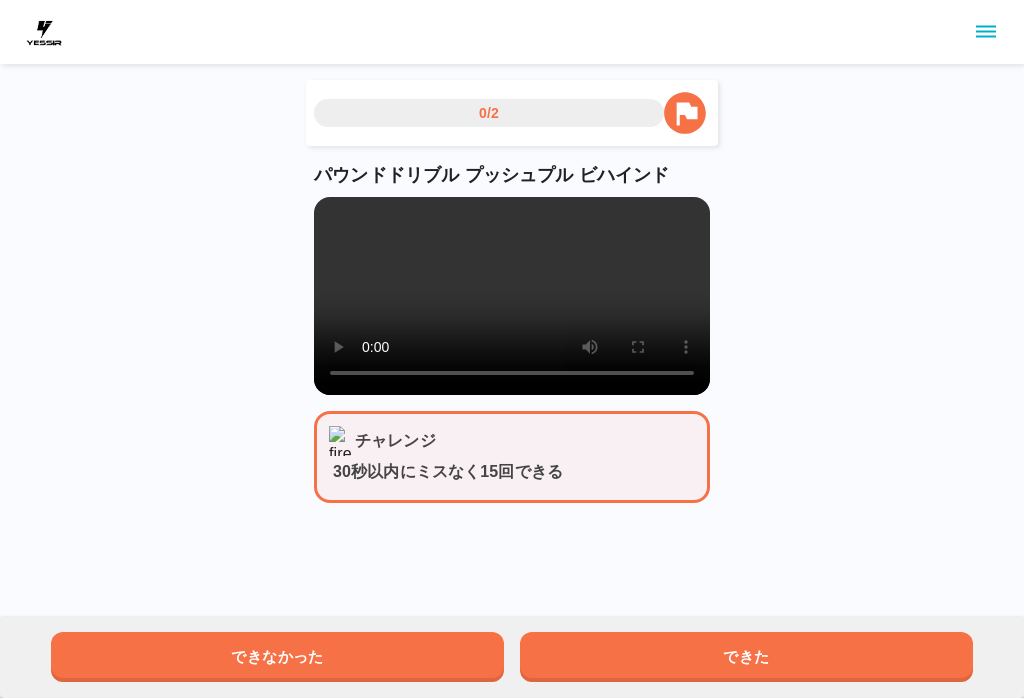 click on "できなかった" at bounding box center (277, 657) 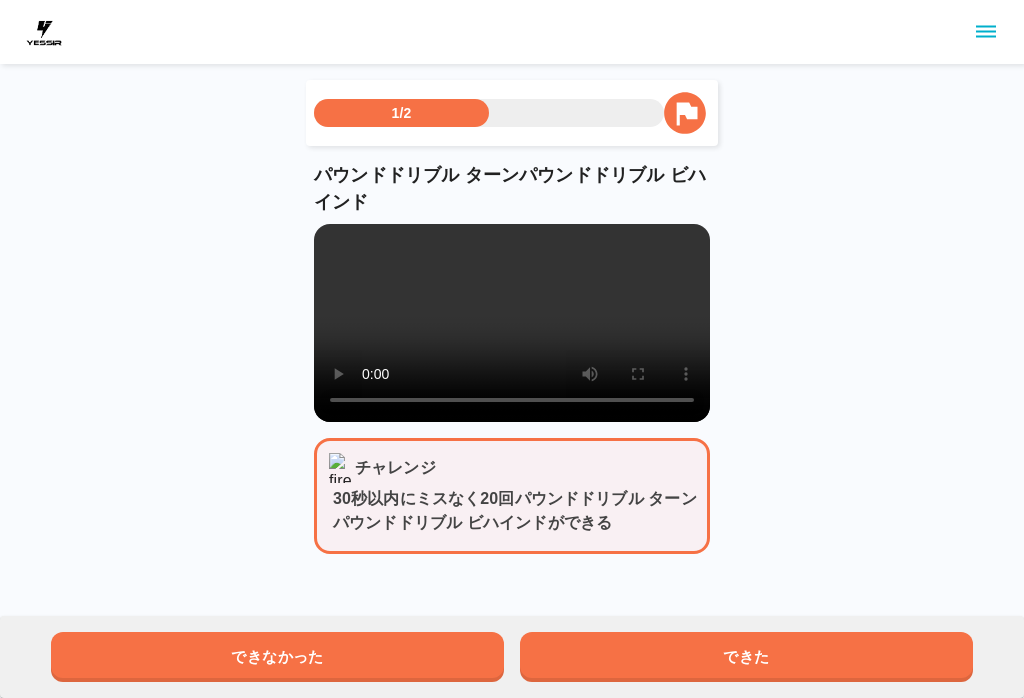 click at bounding box center (512, 323) 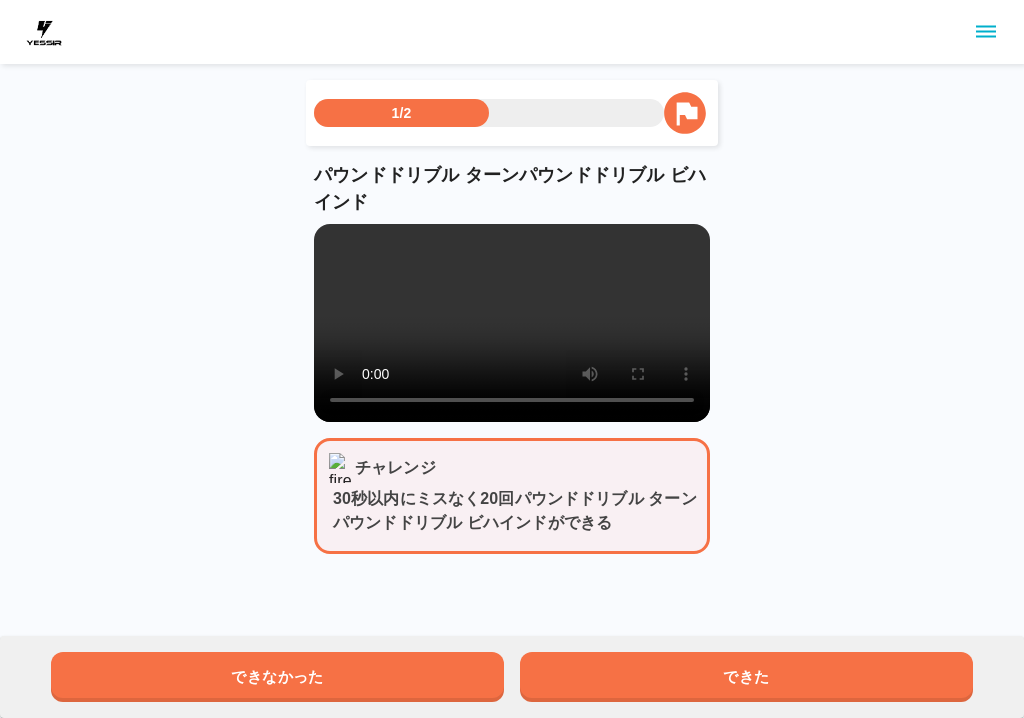 click at bounding box center [512, 323] 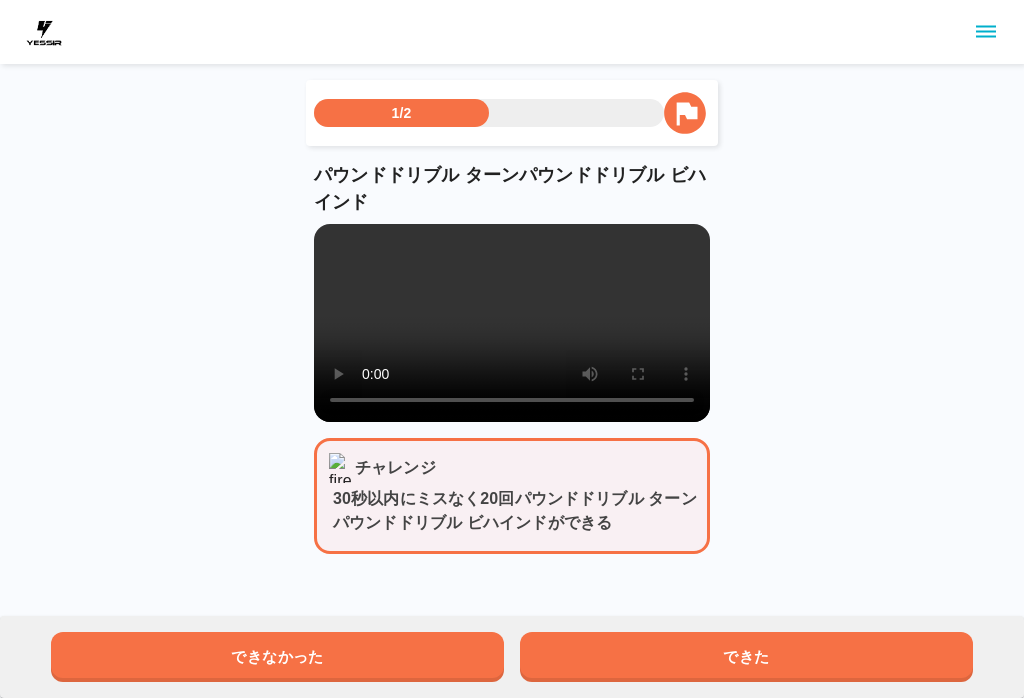 click on "できた" at bounding box center (746, 657) 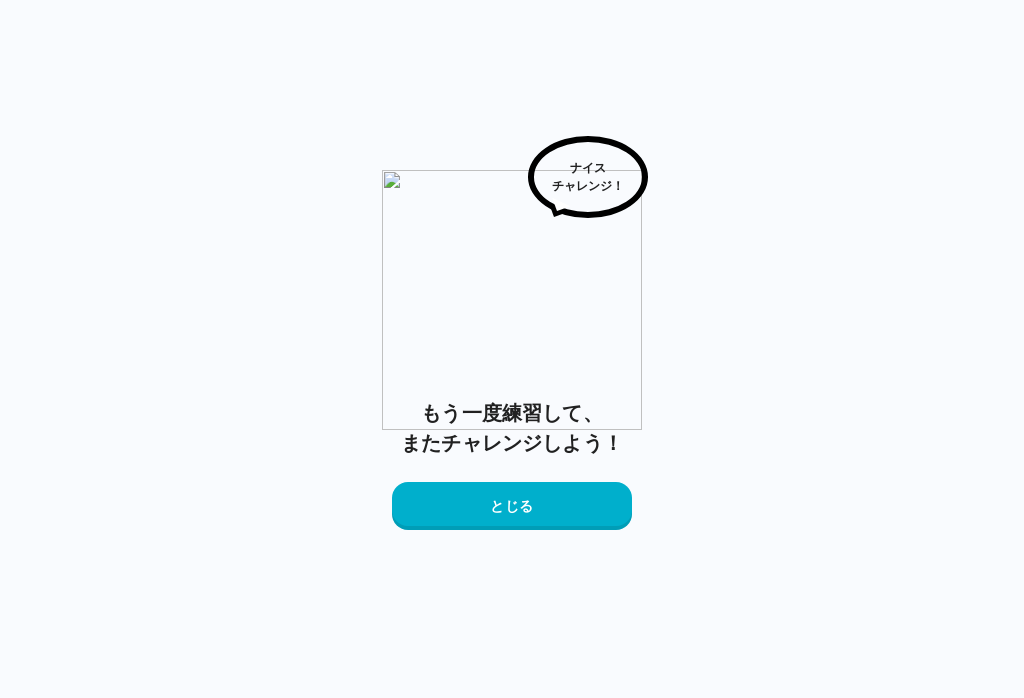 click on "とじる" at bounding box center (512, 506) 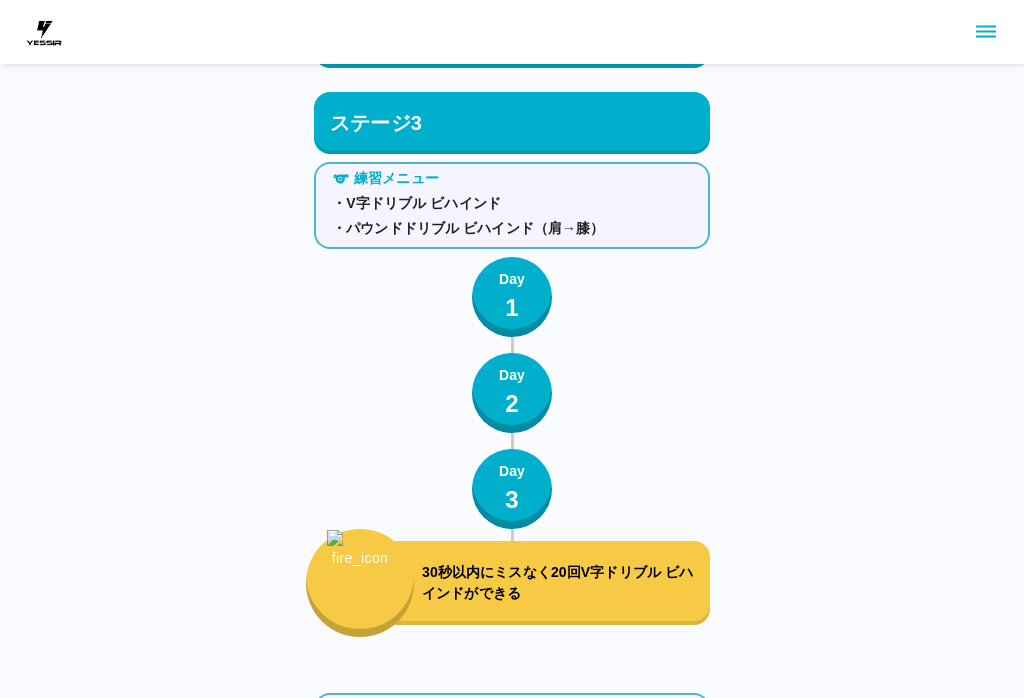 scroll, scrollTop: 12695, scrollLeft: 0, axis: vertical 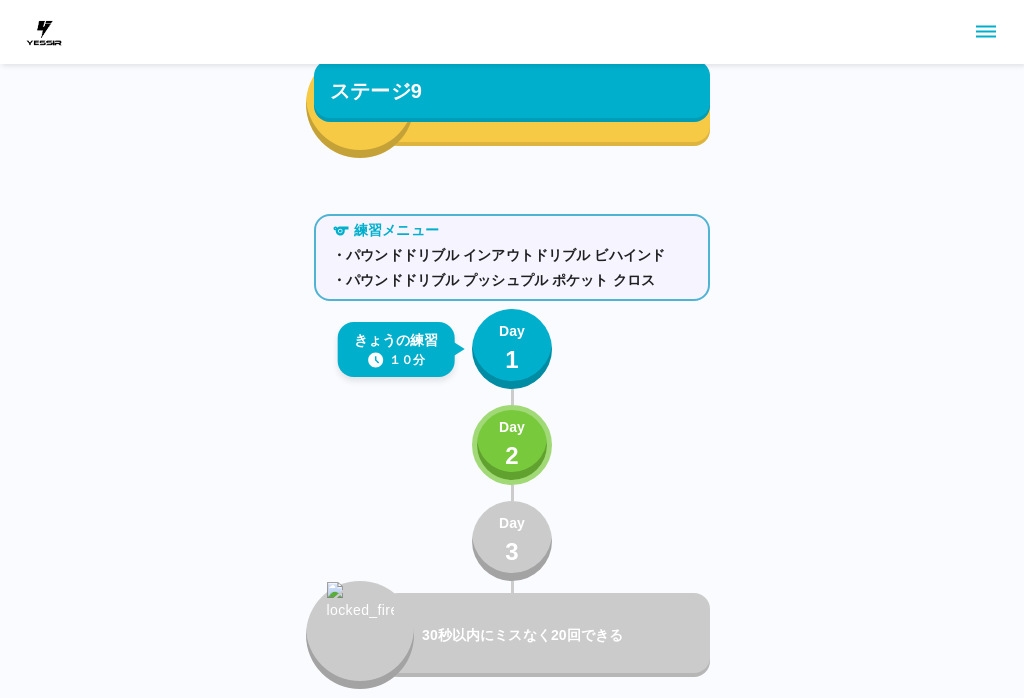 click on "Day 1" at bounding box center [512, 349] 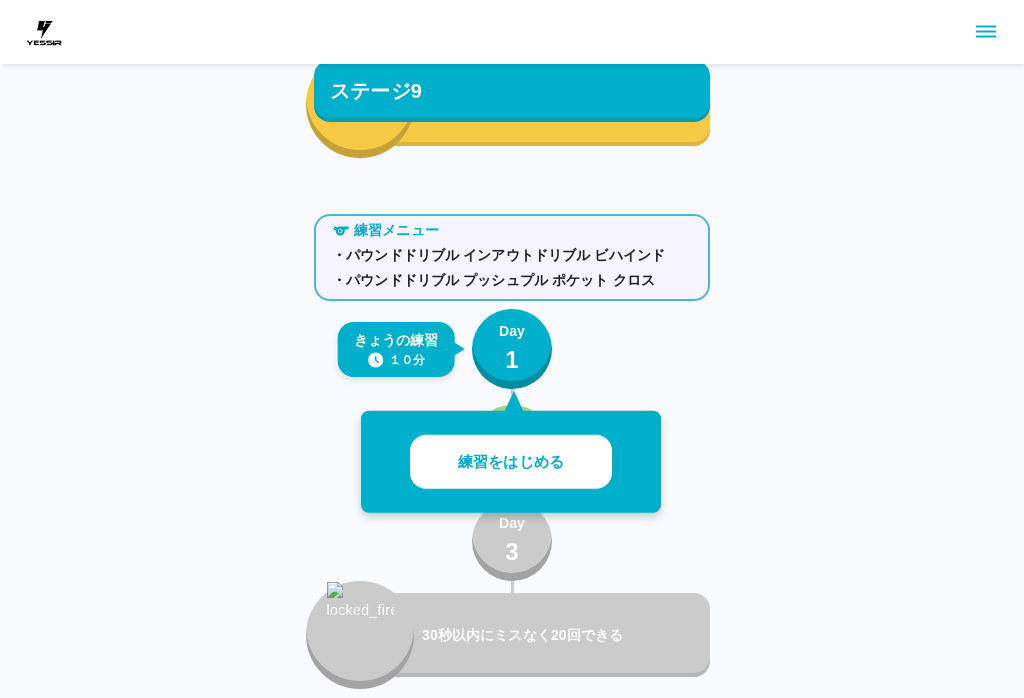 click on "練習をはじめる" at bounding box center [511, 462] 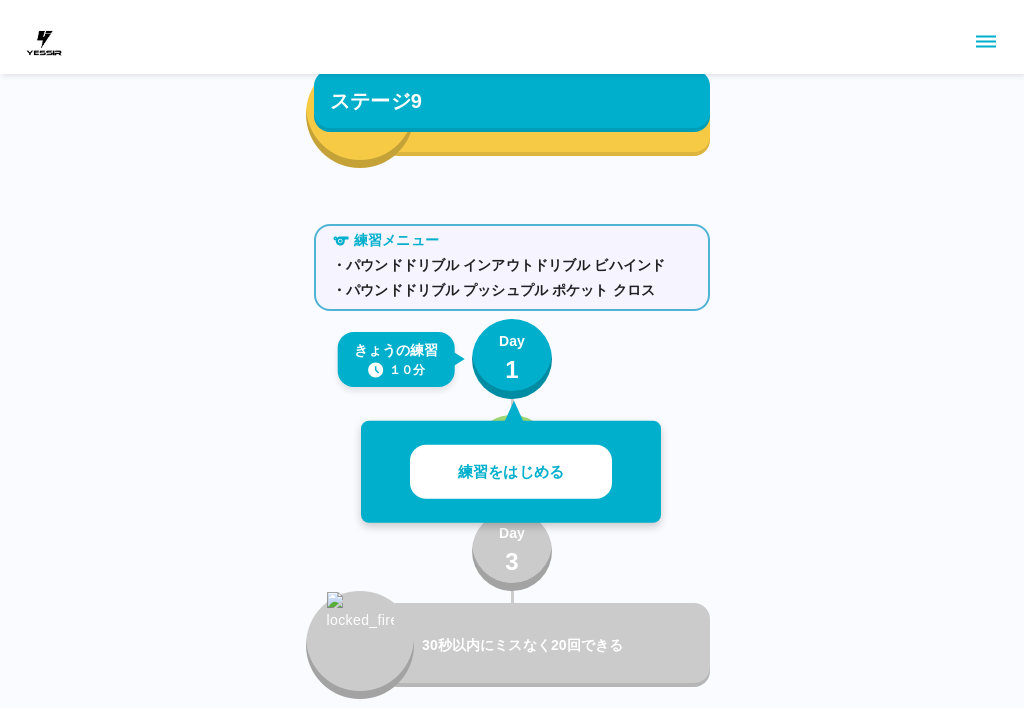 scroll, scrollTop: 0, scrollLeft: 0, axis: both 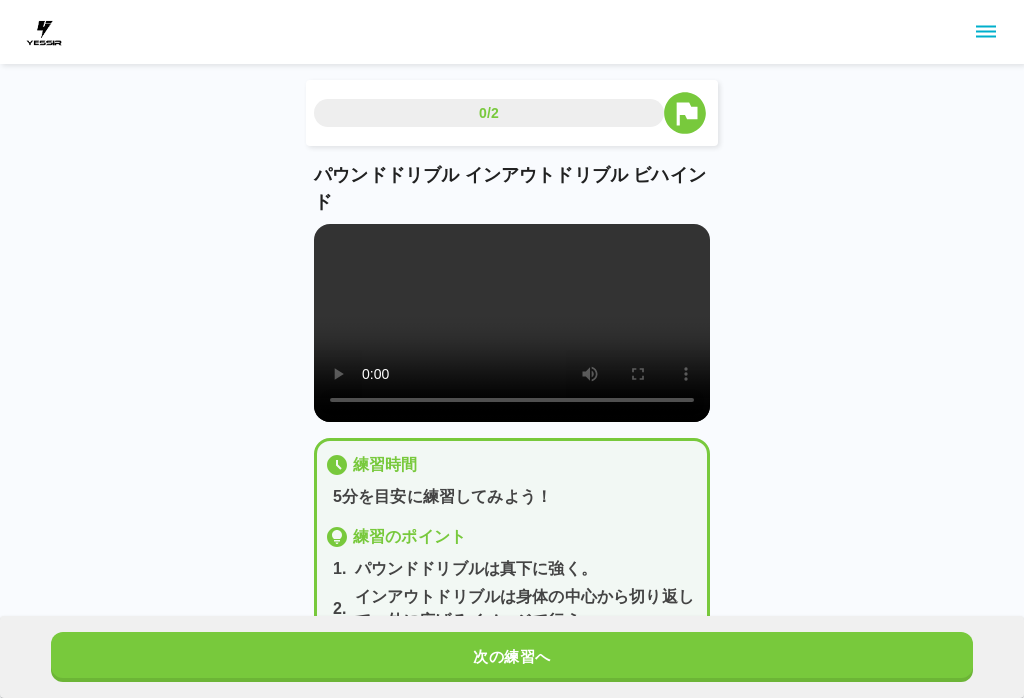click at bounding box center (512, 323) 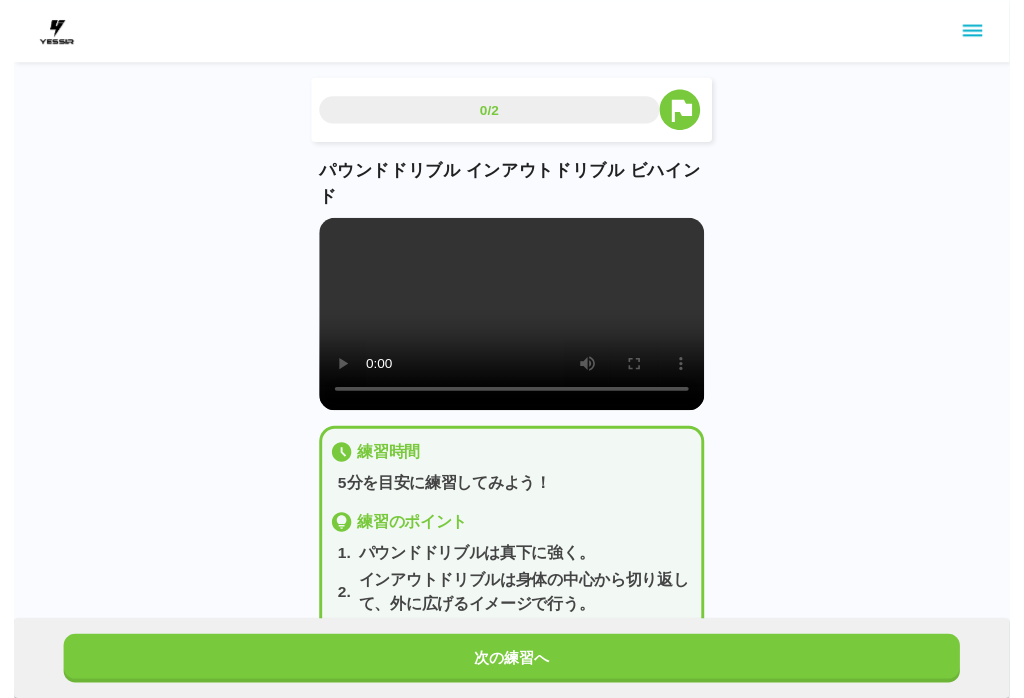 scroll, scrollTop: 20, scrollLeft: 0, axis: vertical 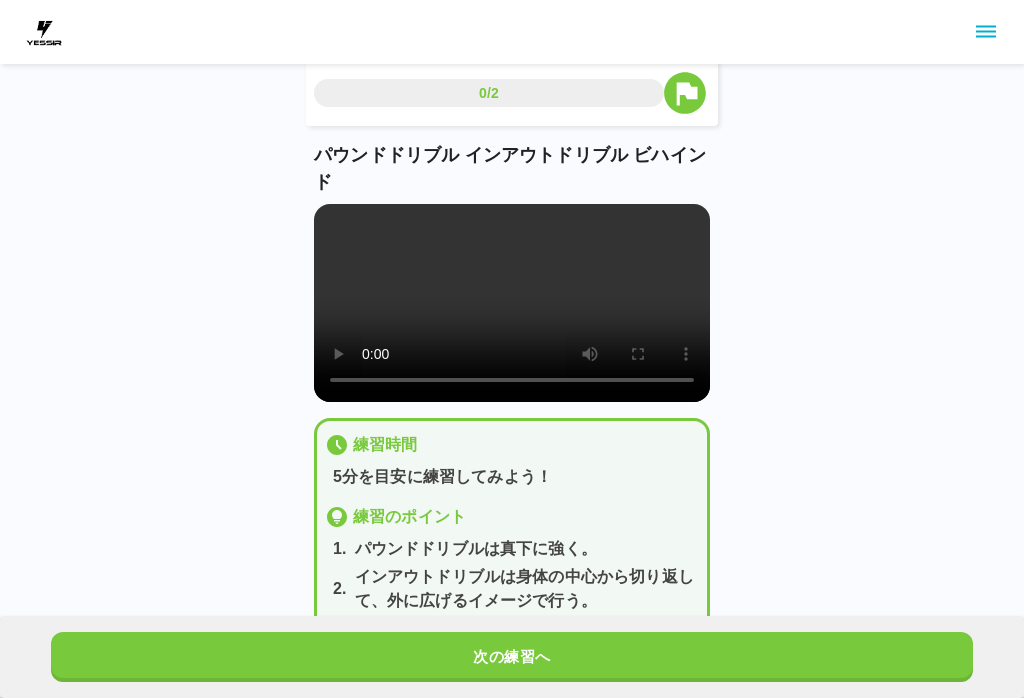 click on "次の練習へ" at bounding box center (512, 657) 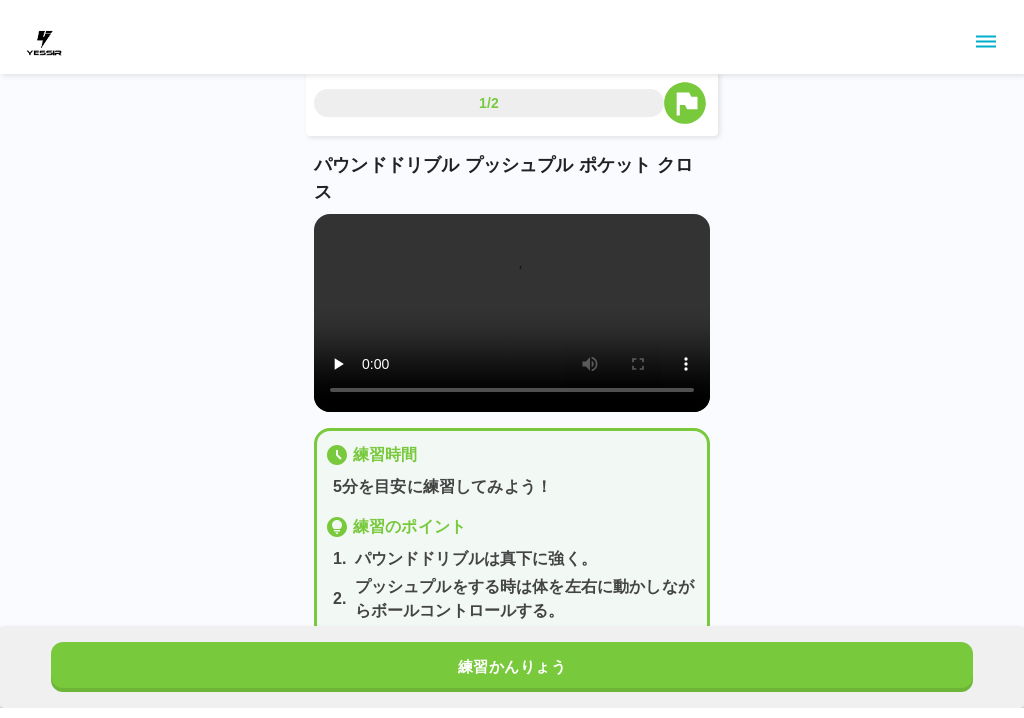 scroll, scrollTop: 0, scrollLeft: 0, axis: both 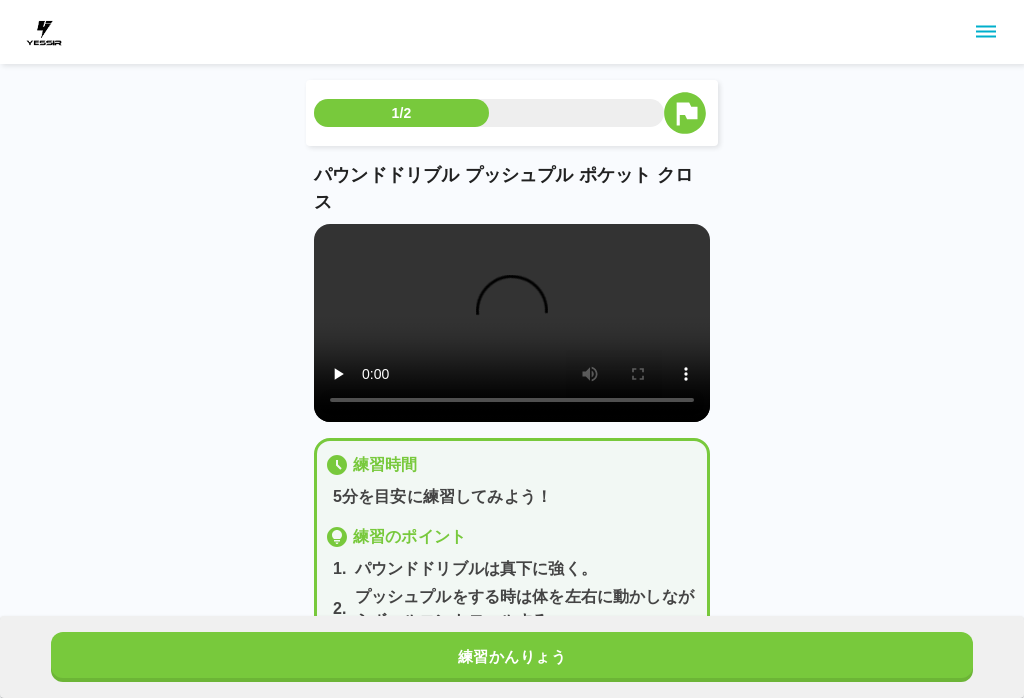click at bounding box center (512, 323) 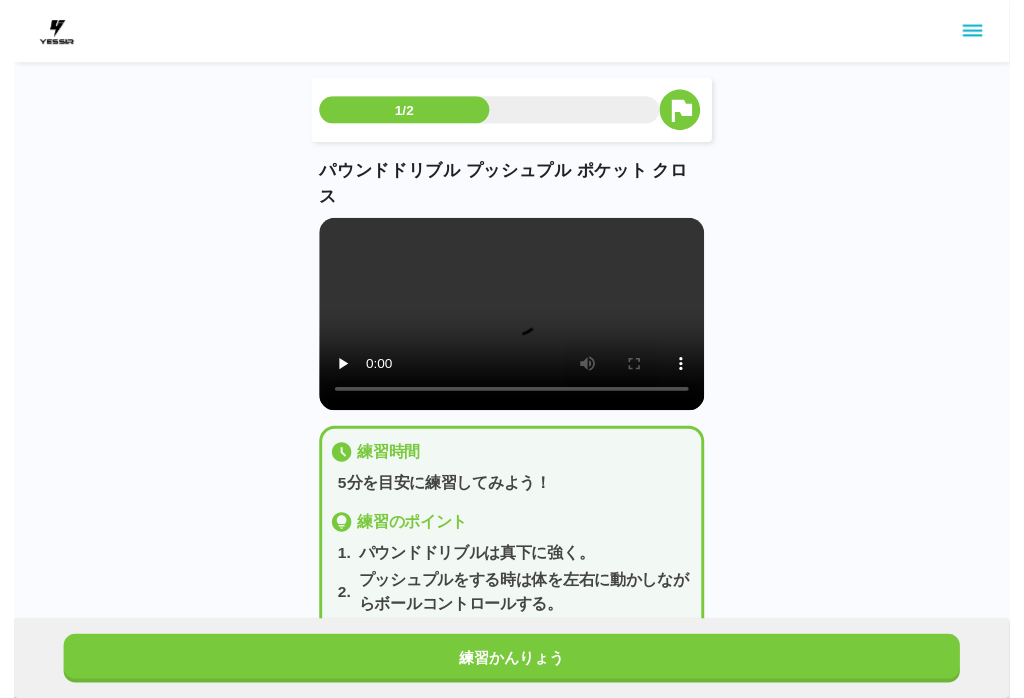 scroll, scrollTop: 20, scrollLeft: 0, axis: vertical 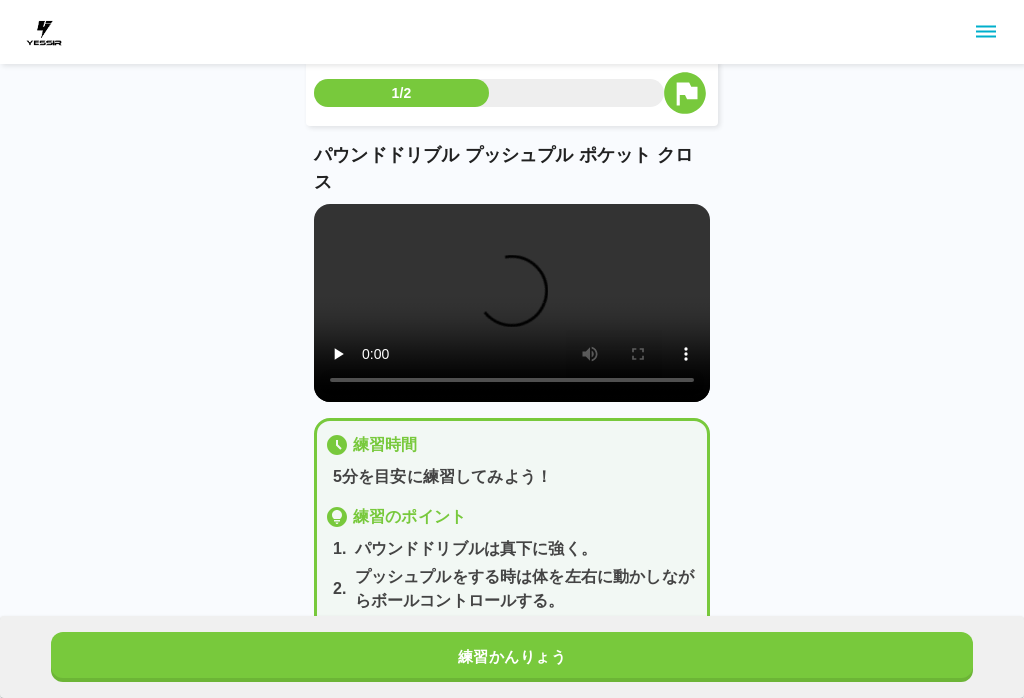 click on "練習かんりょう" at bounding box center [512, 657] 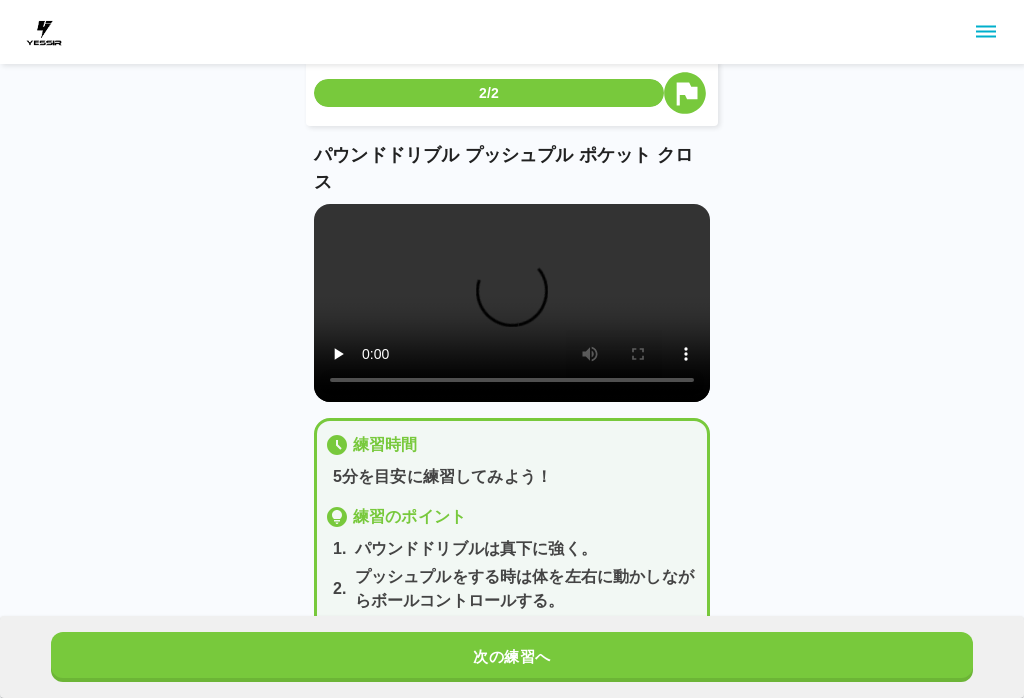 scroll, scrollTop: 0, scrollLeft: 0, axis: both 